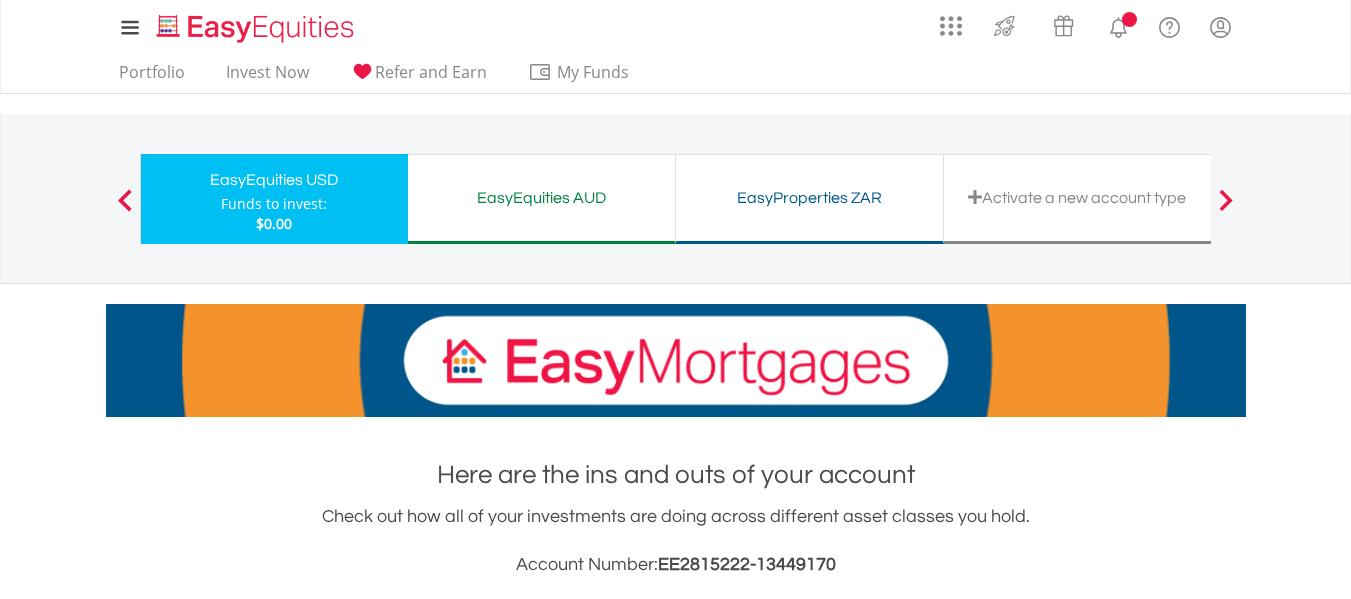 scroll, scrollTop: 0, scrollLeft: 0, axis: both 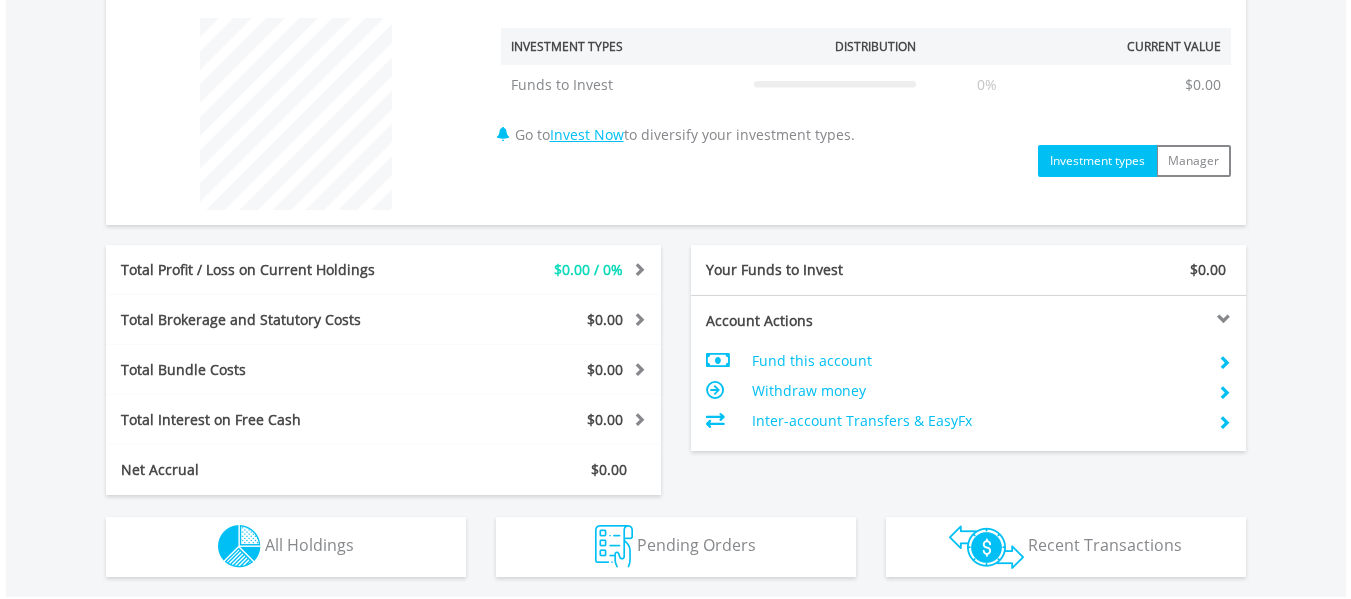 click on "Inter-account Transfers & EasyFx" at bounding box center [976, 421] 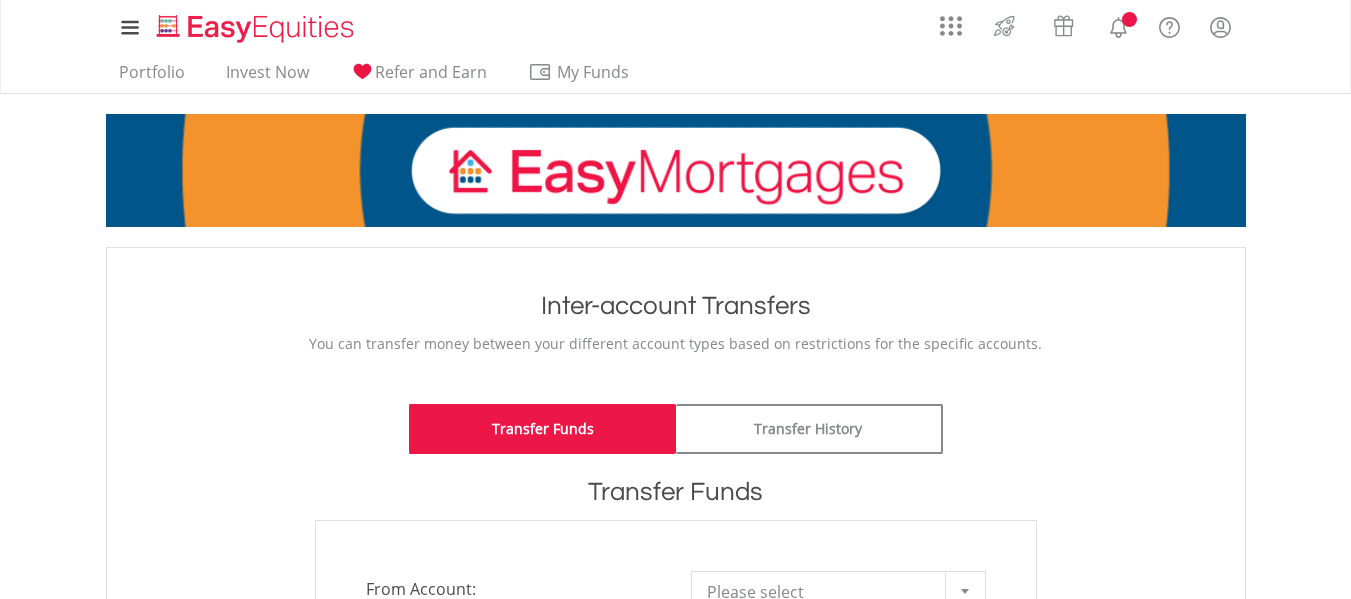 scroll, scrollTop: 0, scrollLeft: 0, axis: both 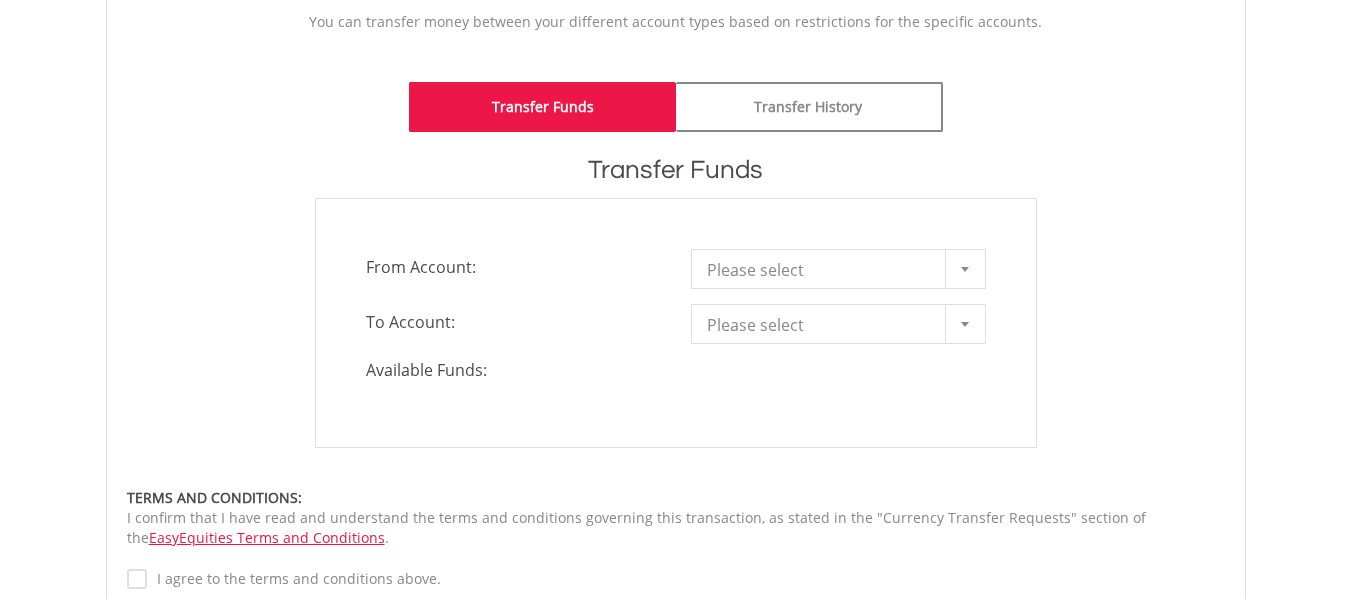click at bounding box center (965, 269) 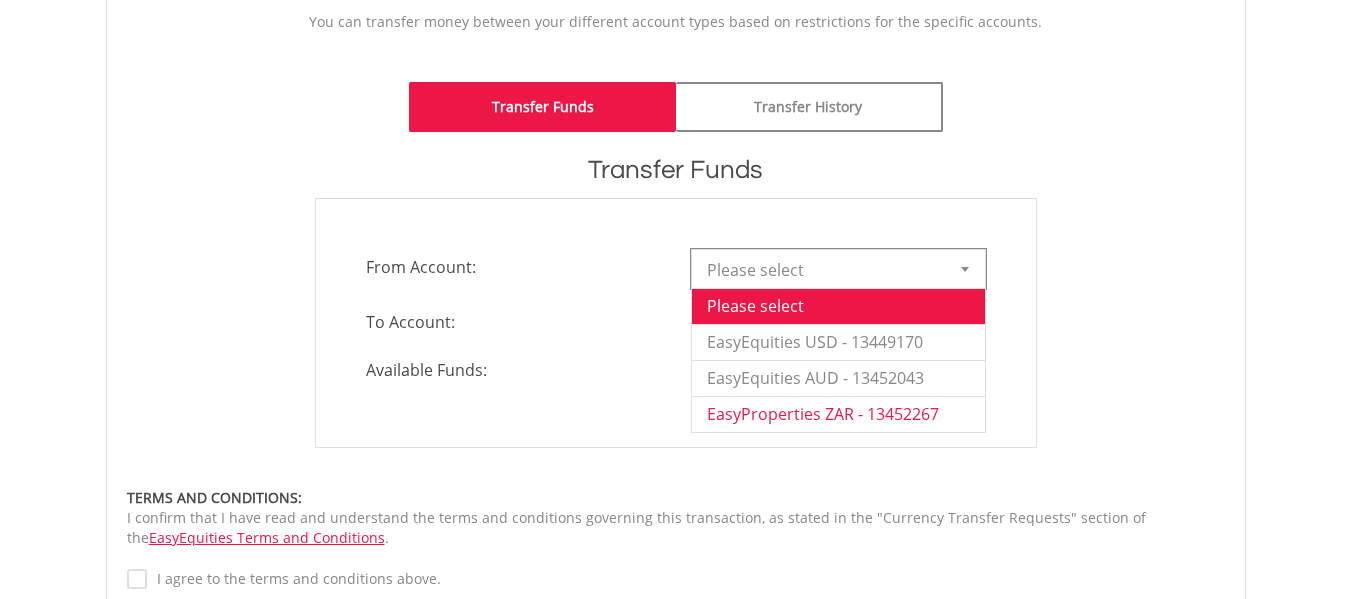 click on "EasyProperties ZAR - 13452267" at bounding box center (838, 414) 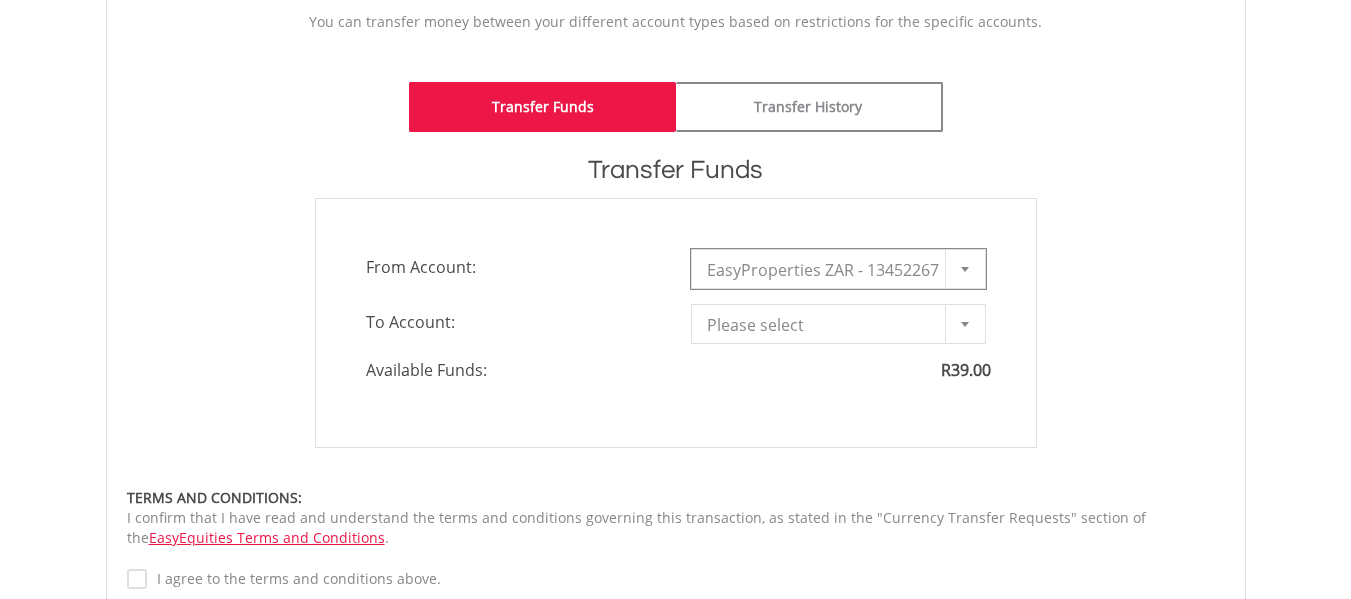click on "Please select" at bounding box center [823, 325] 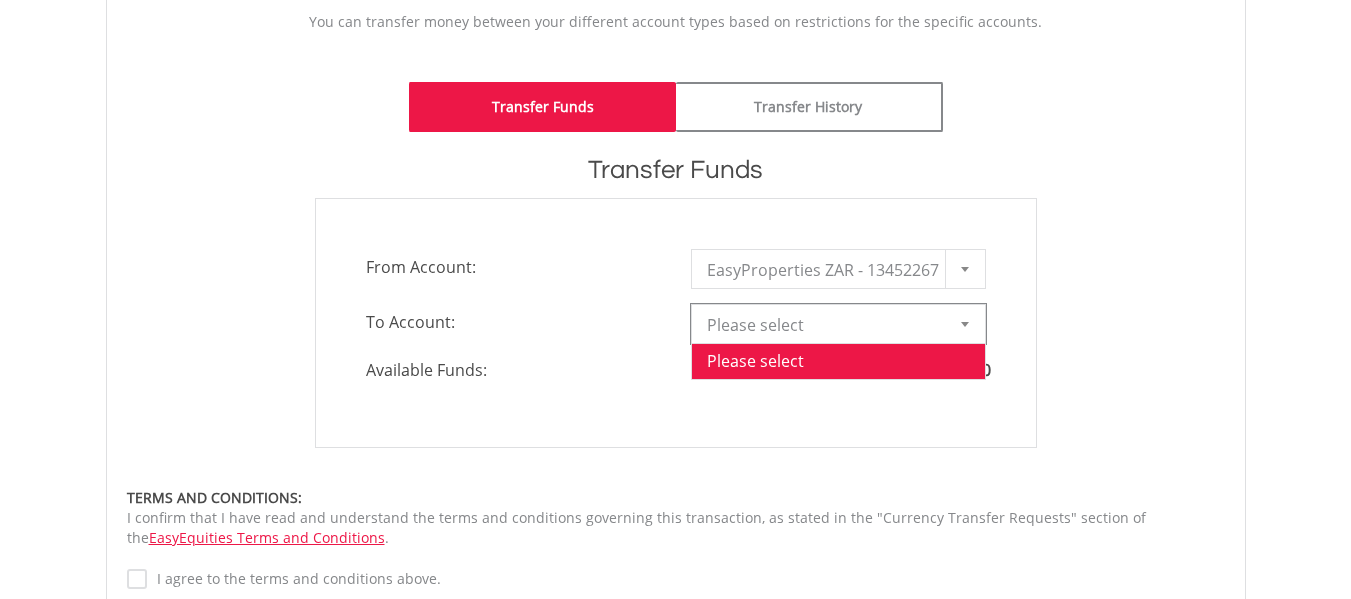 click on "Please select" at bounding box center [823, 325] 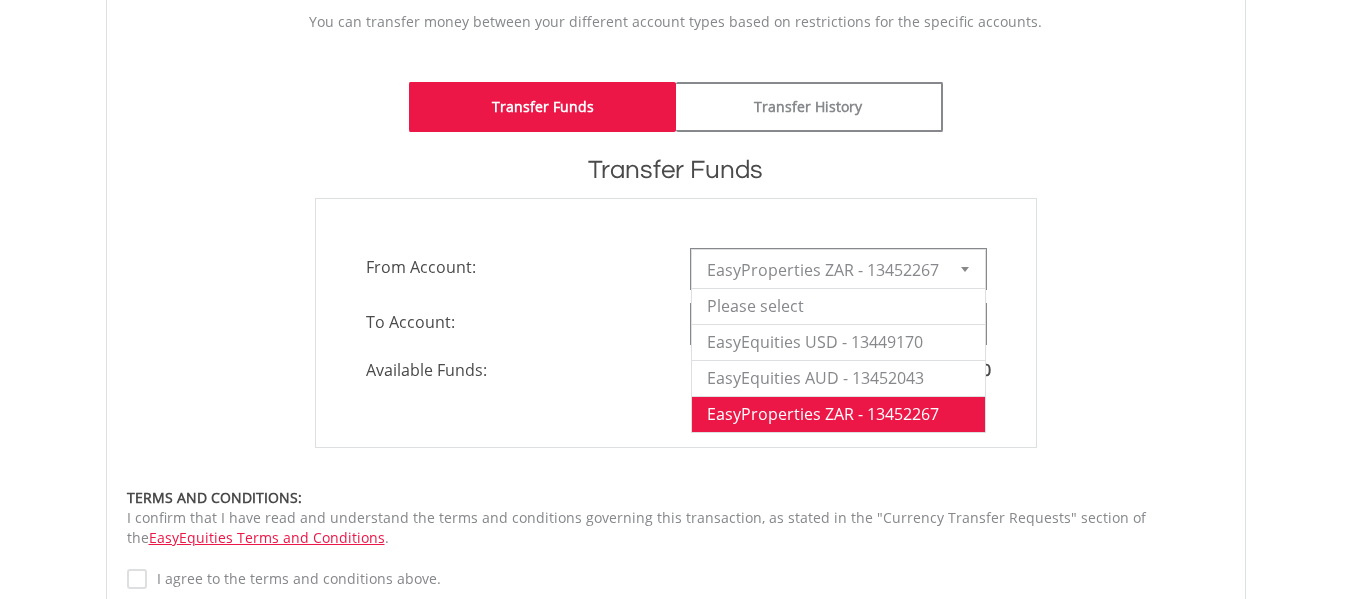 click on "EasyProperties ZAR - 13452267" at bounding box center (823, 270) 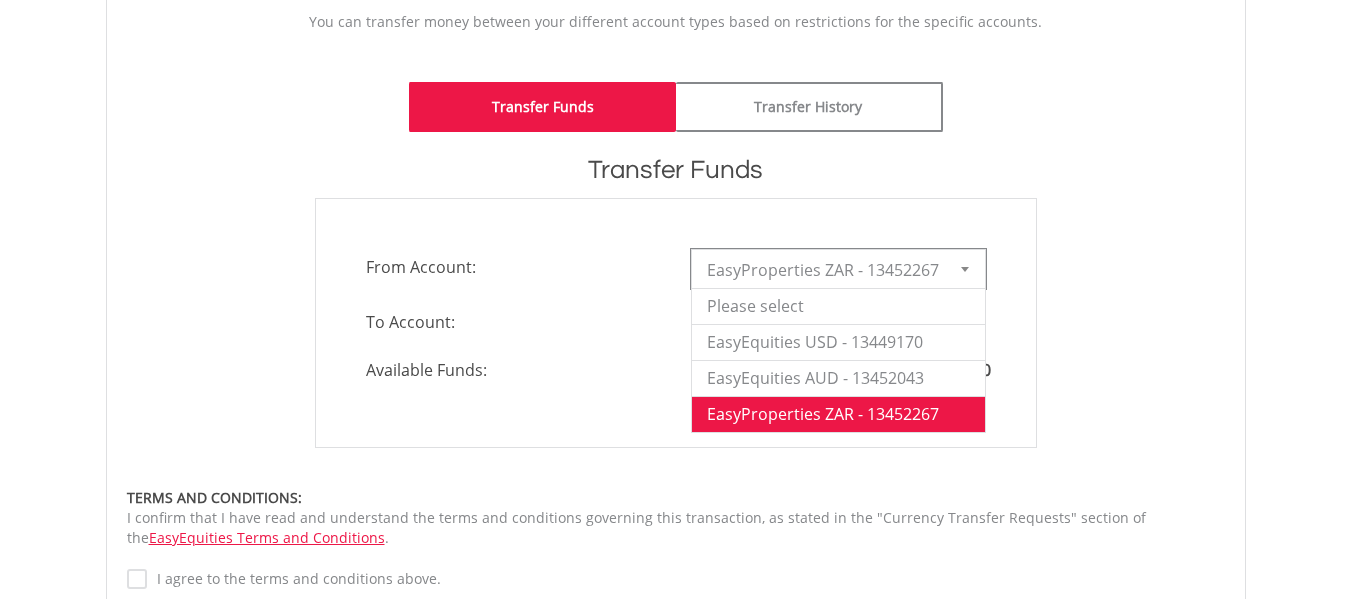 click on "EasyProperties ZAR - 13452267" at bounding box center [823, 270] 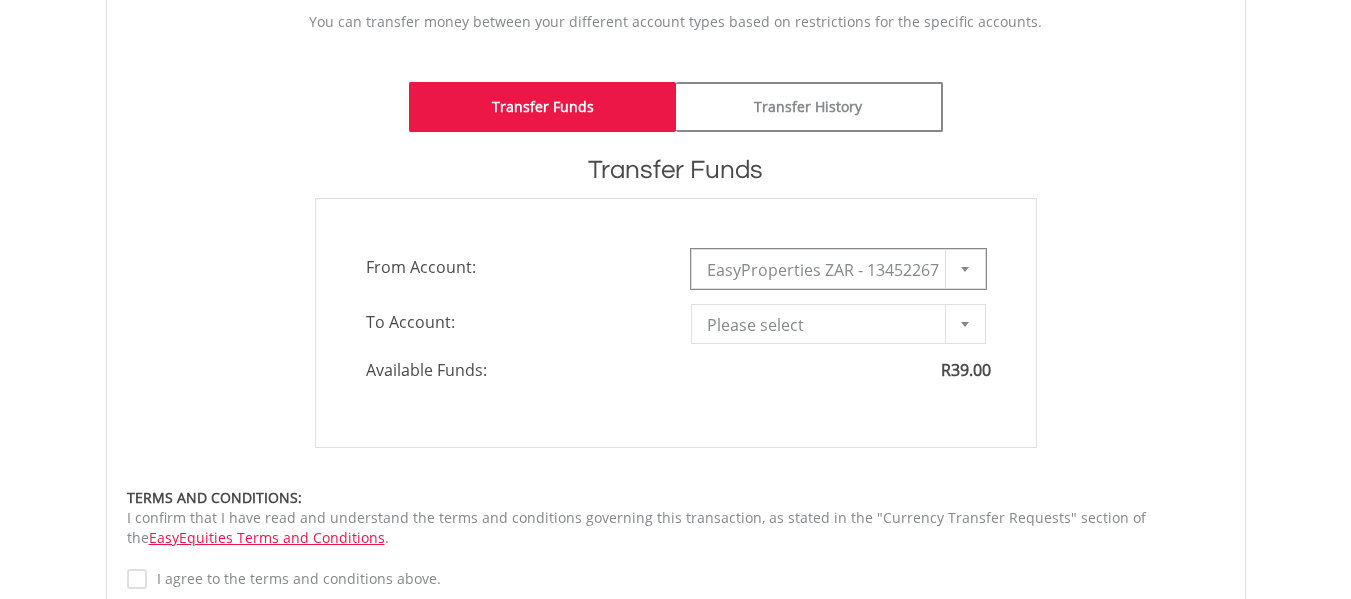 click on "Please select" at bounding box center (823, 325) 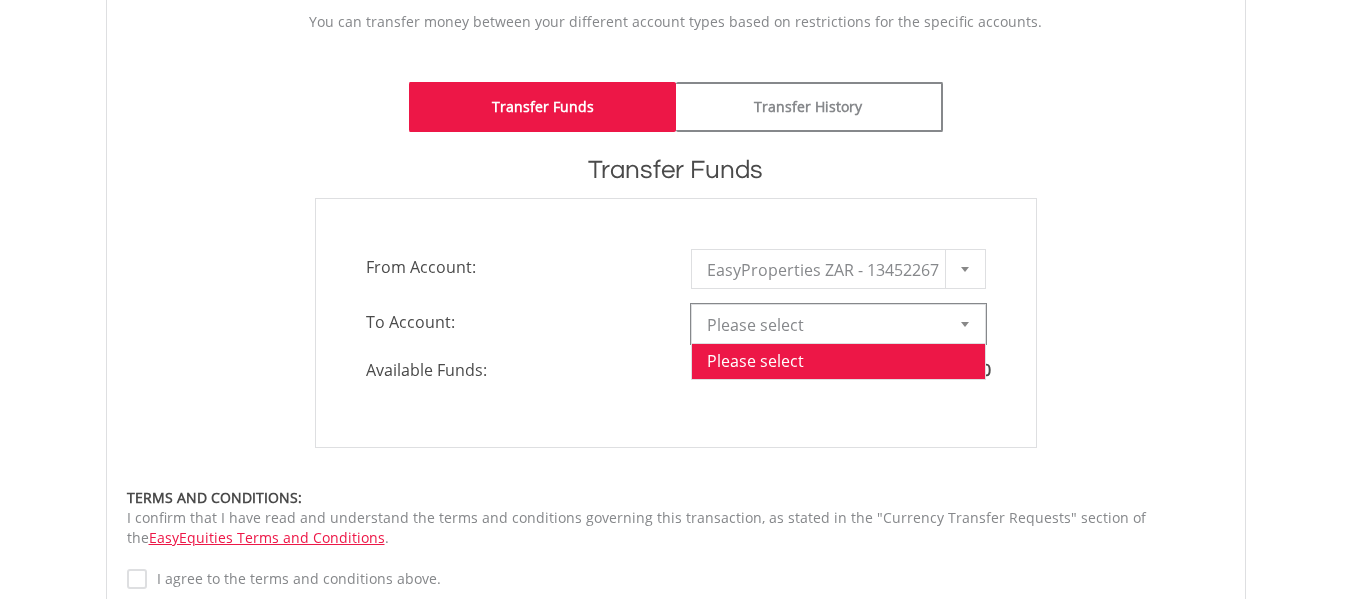 click on "Please select" at bounding box center (838, 361) 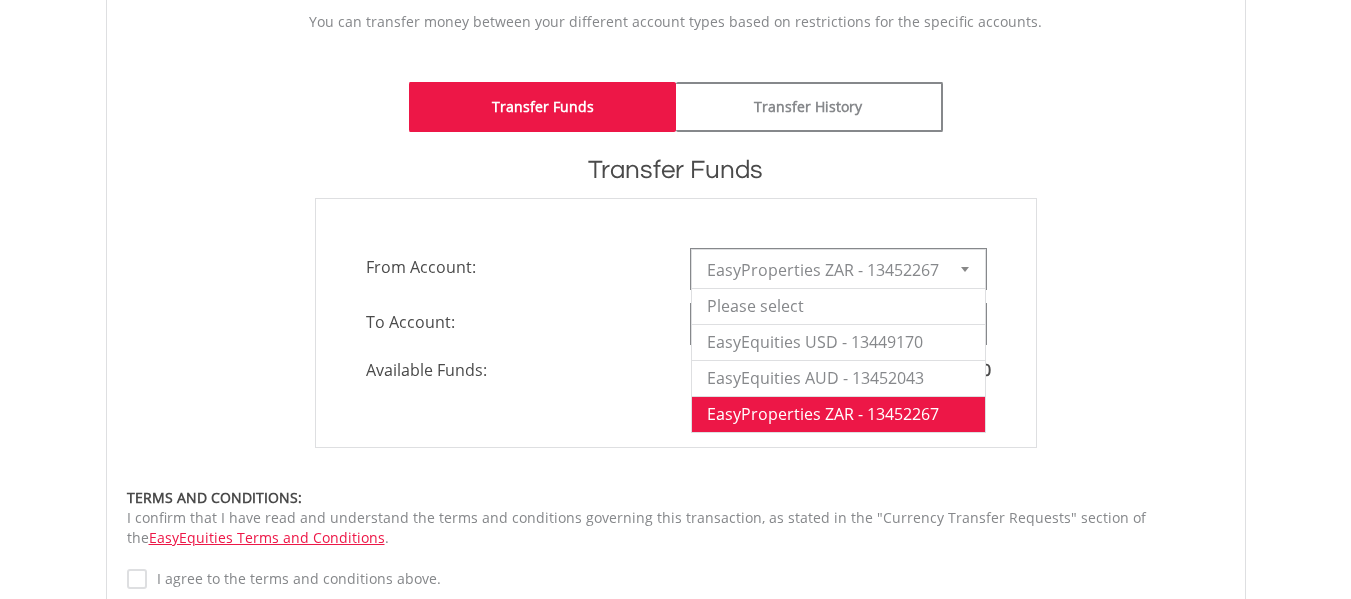 click at bounding box center (965, 269) 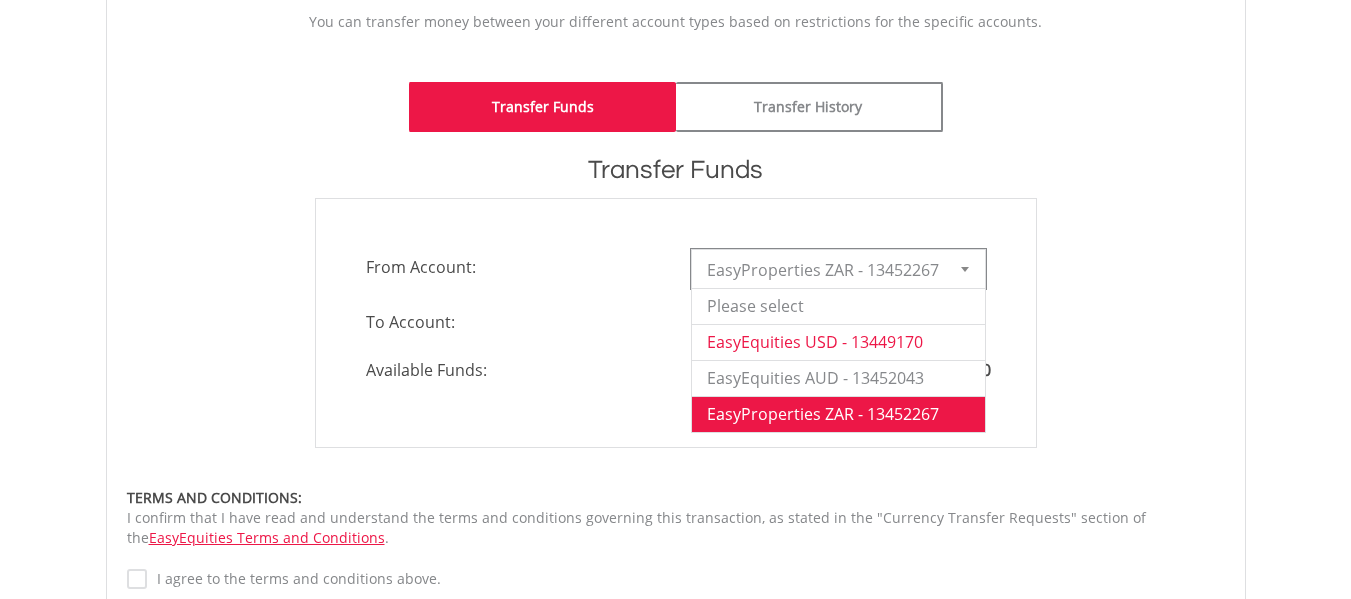 click on "EasyEquities USD - 13449170" at bounding box center (838, 342) 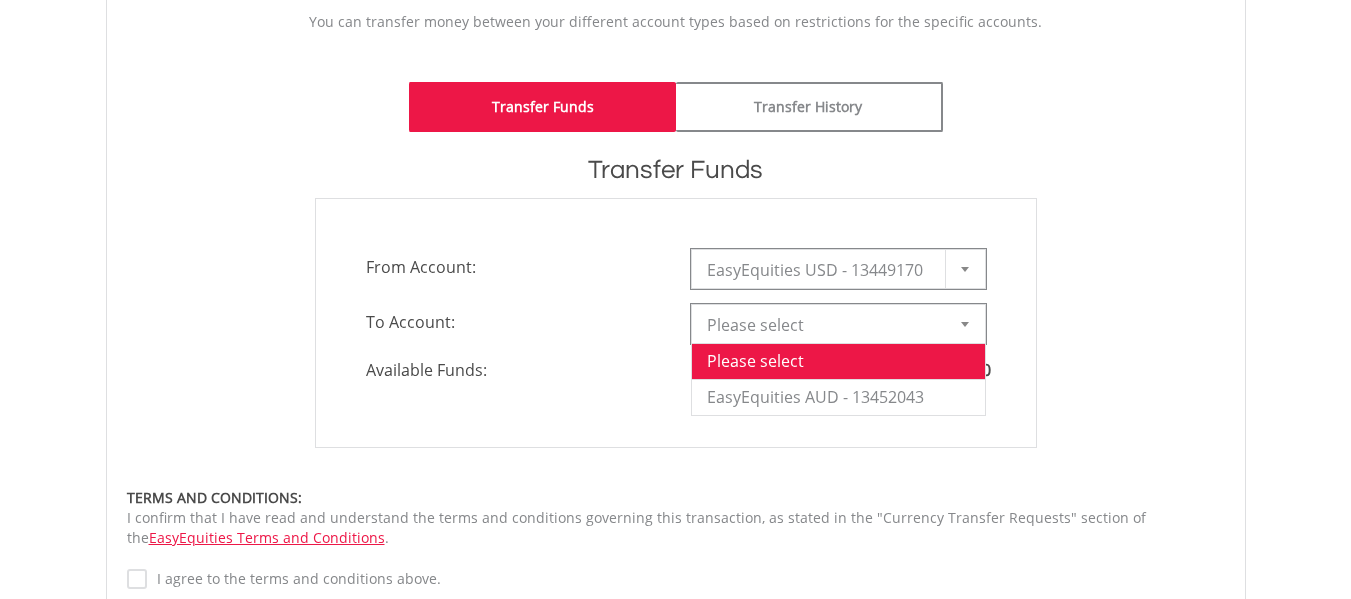 click on "Please select" at bounding box center [823, 325] 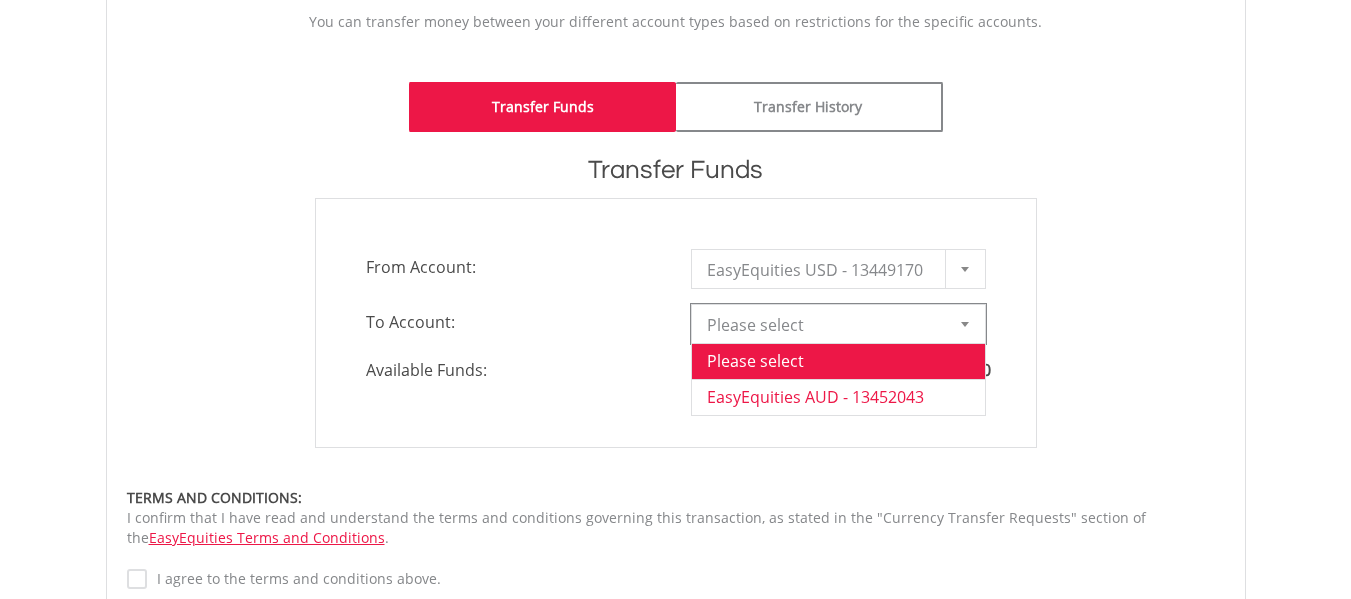 click on "EasyEquities AUD - 13452043" at bounding box center [838, 397] 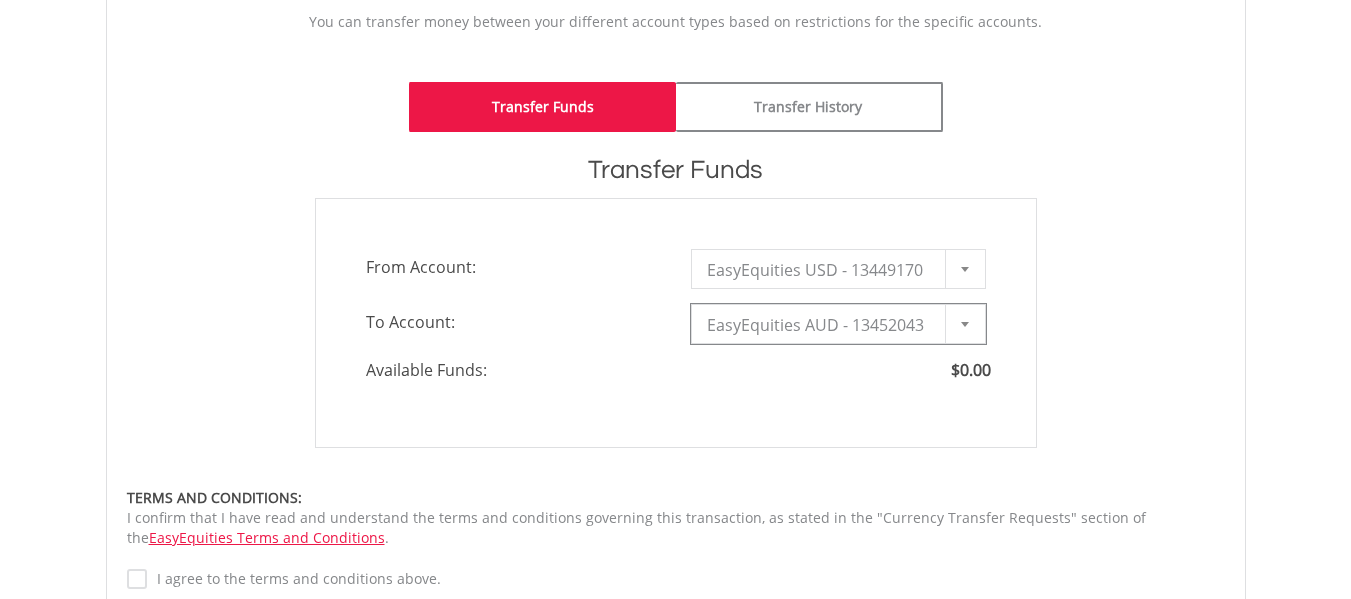 type on "*" 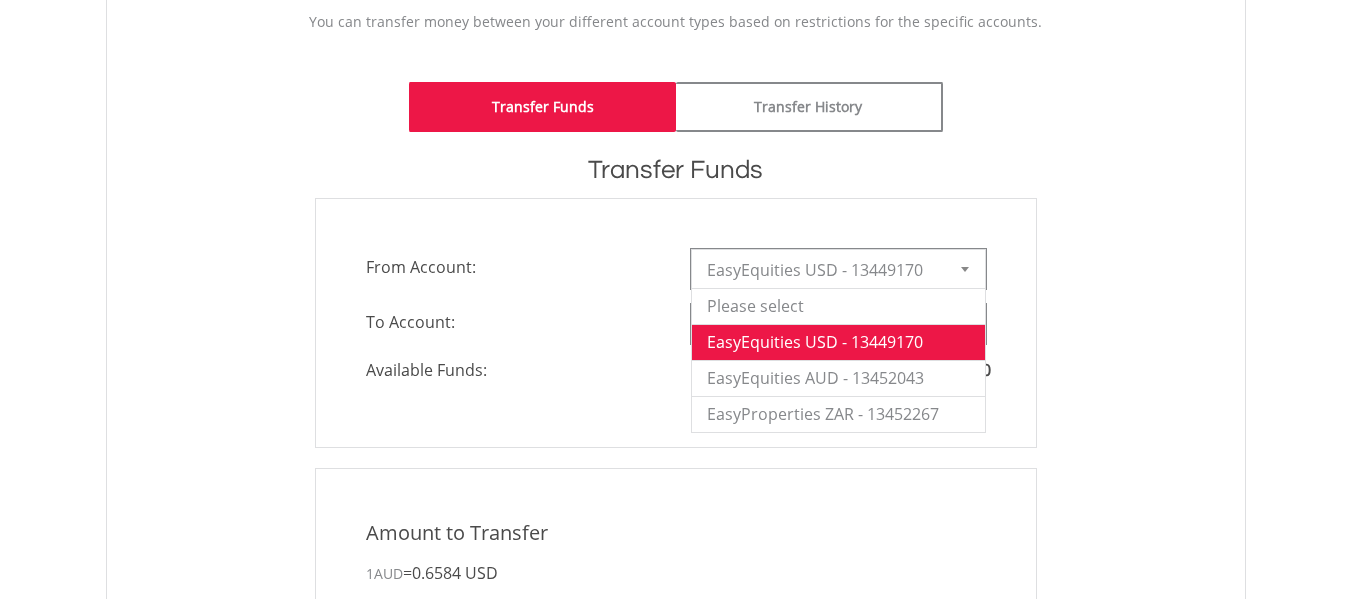 click on "EasyEquities USD - 13449170" at bounding box center [838, 269] 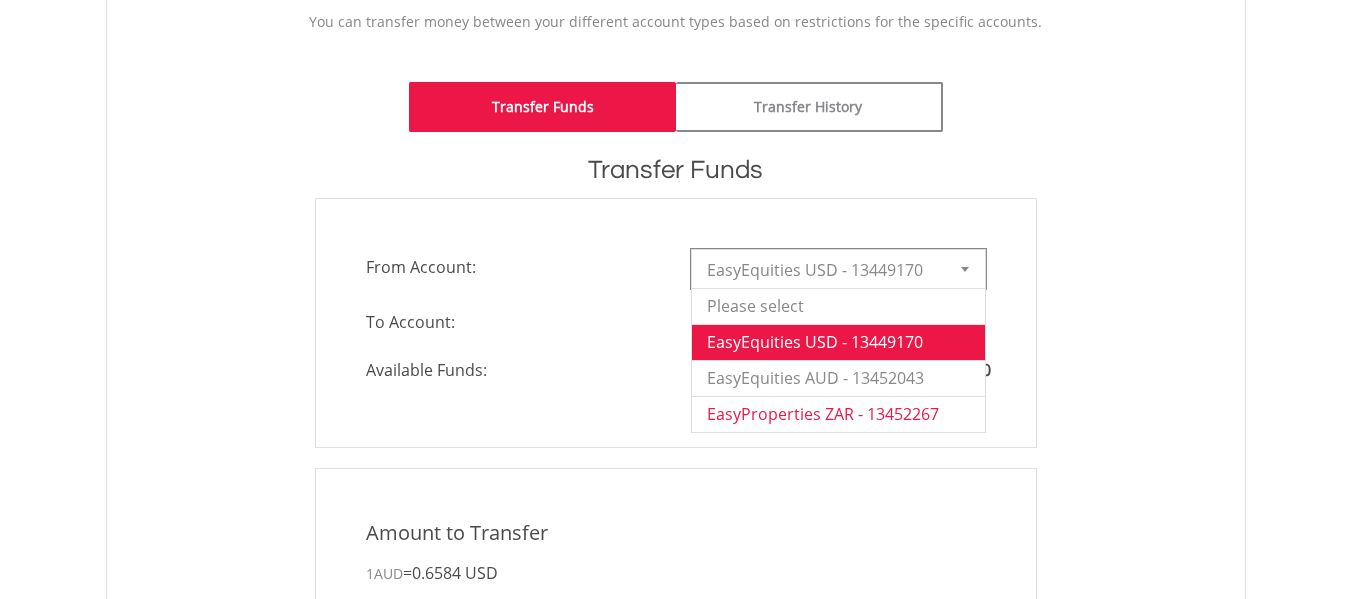 click on "EasyProperties ZAR - 13452267" at bounding box center (838, 414) 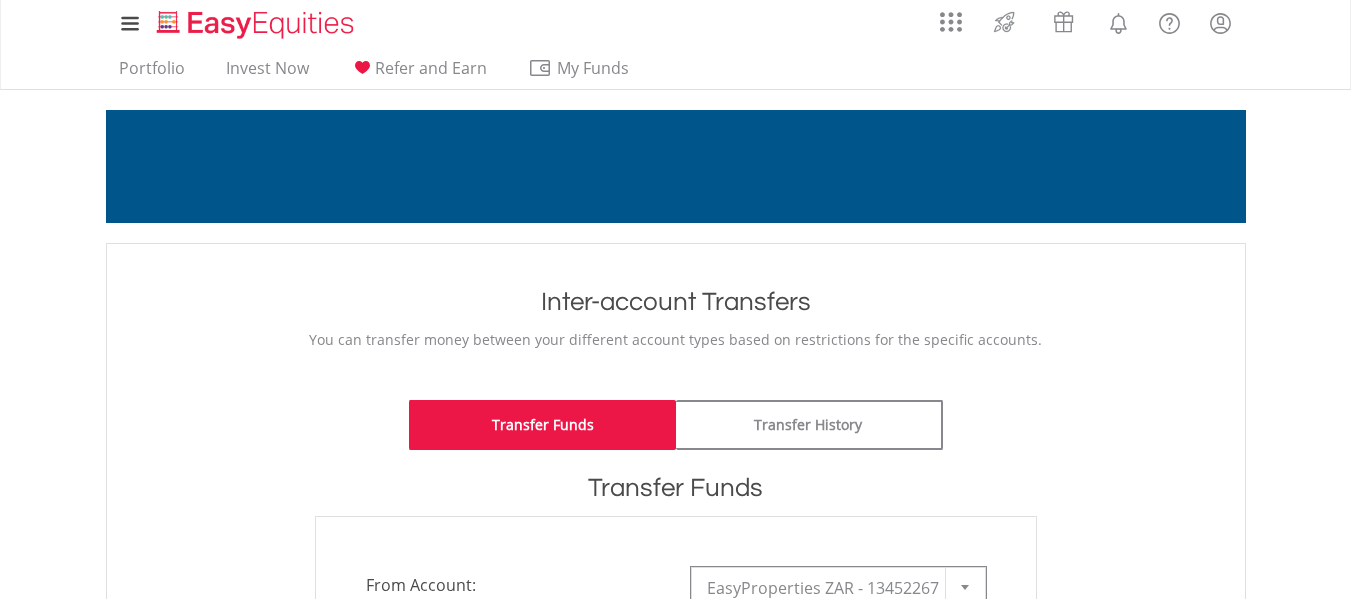 scroll, scrollTop: 9, scrollLeft: 0, axis: vertical 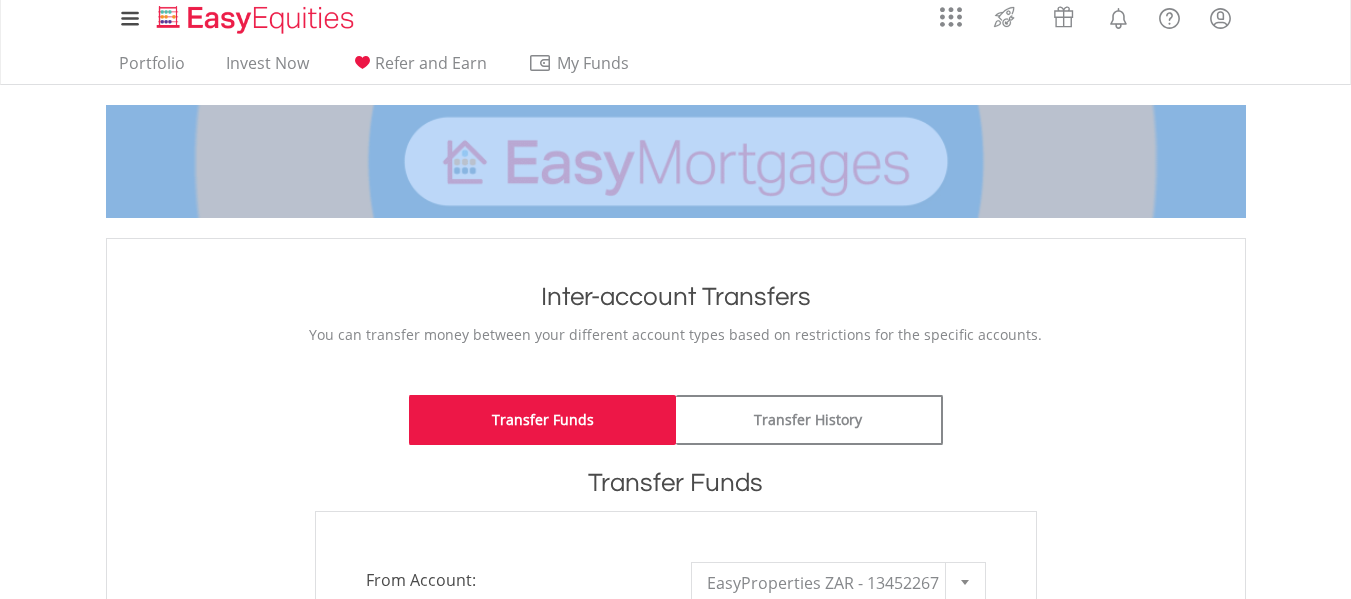 drag, startPoint x: 1345, startPoint y: 153, endPoint x: 1140, endPoint y: 55, distance: 227.22015 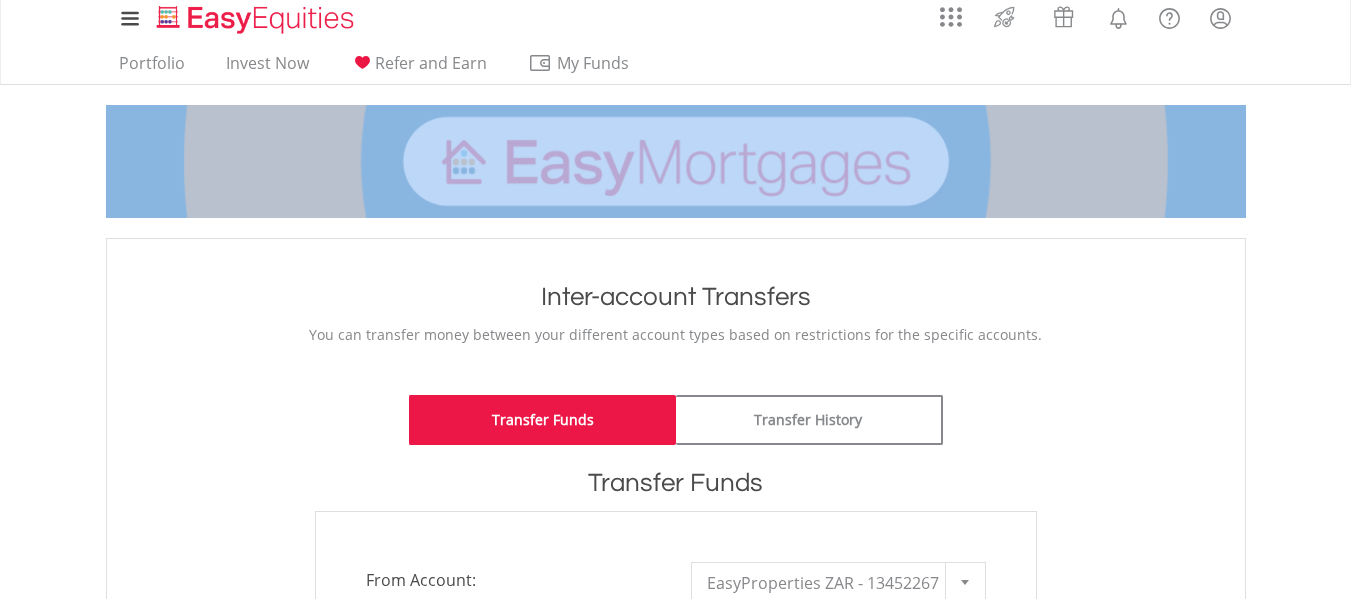 click on "My Investments
Invest Now
New Listings
Sell
My Recurring Investments
Pending Orders
Vouchers
Buy a Voucher
Redeem a Voucher
Account Management
Add and Manage Accounts" at bounding box center (675, 104) 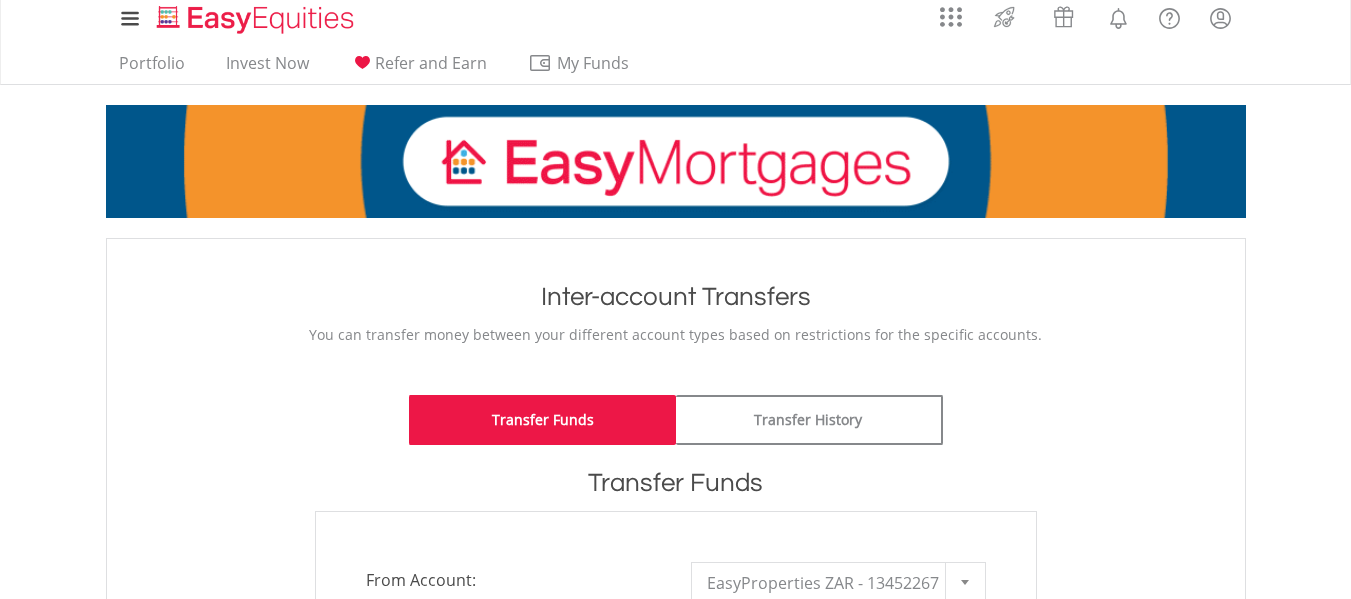 click on "Transfer Funds
Transfer History" at bounding box center [676, 420] 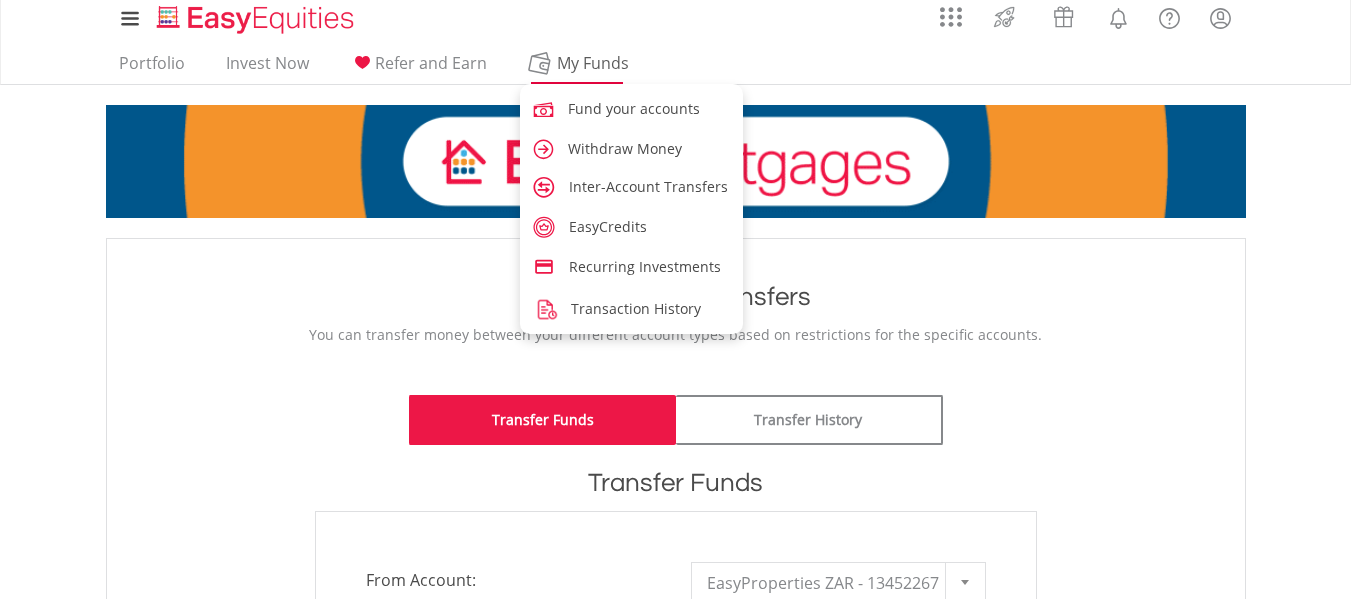 click on "My Funds" at bounding box center [593, 63] 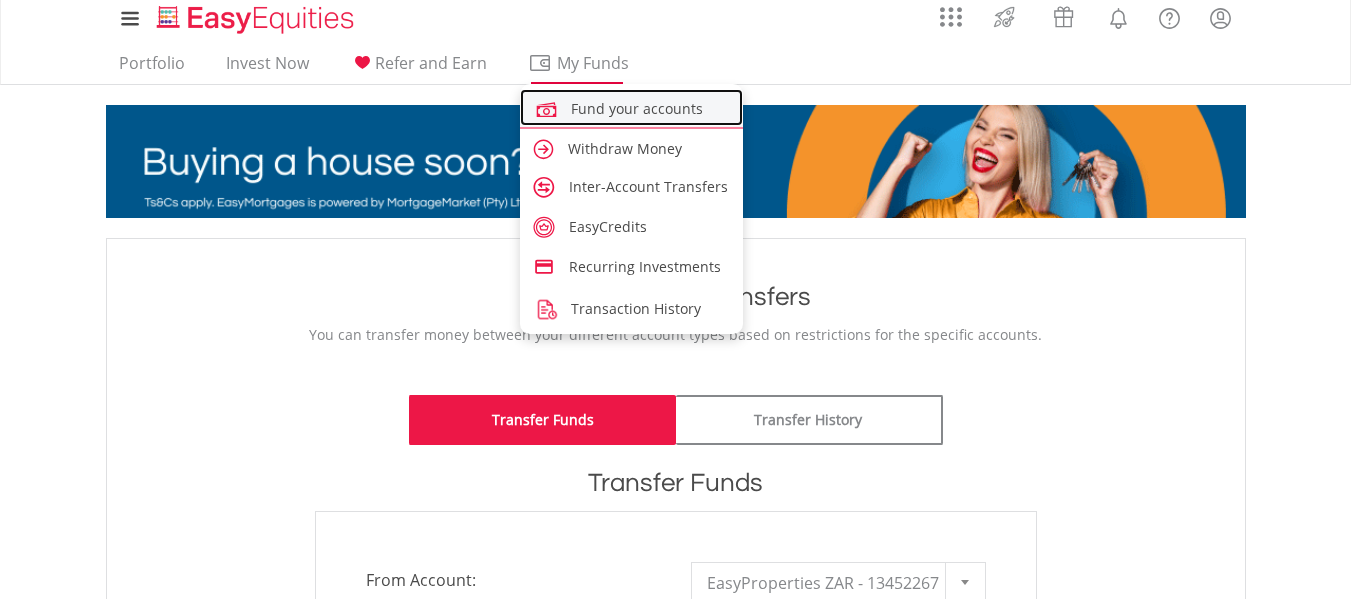 click on "Fund your accounts" at bounding box center [637, 108] 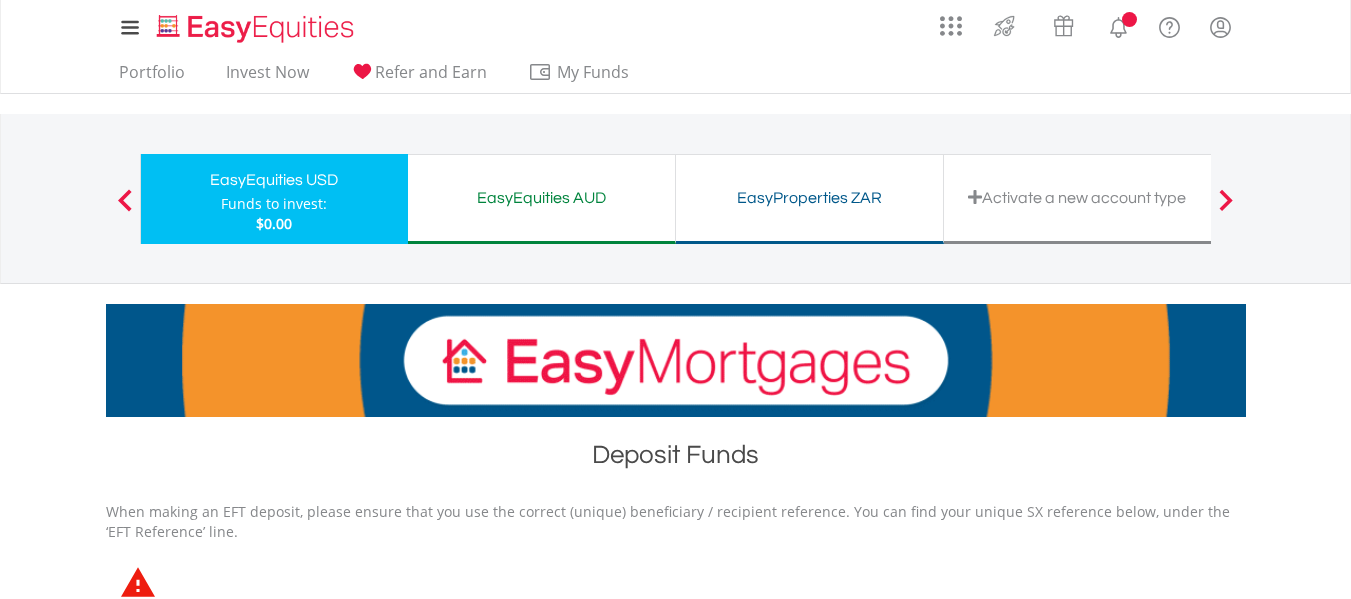 scroll, scrollTop: 0, scrollLeft: 0, axis: both 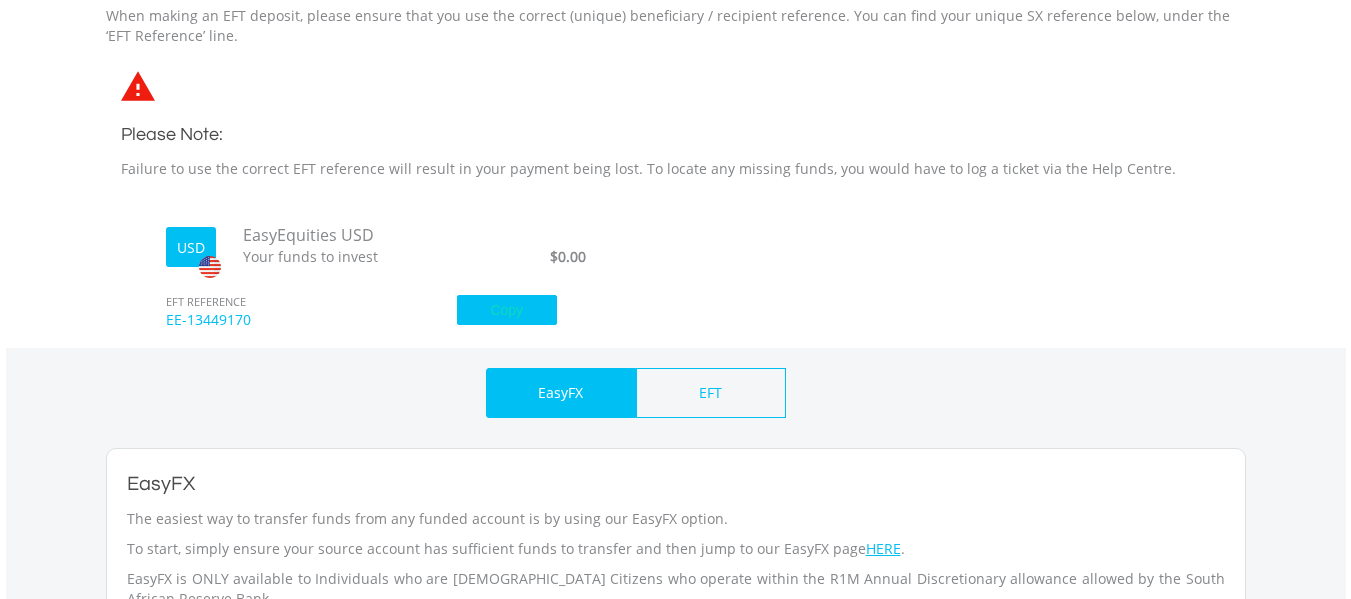 click on "Copy" at bounding box center (507, 310) 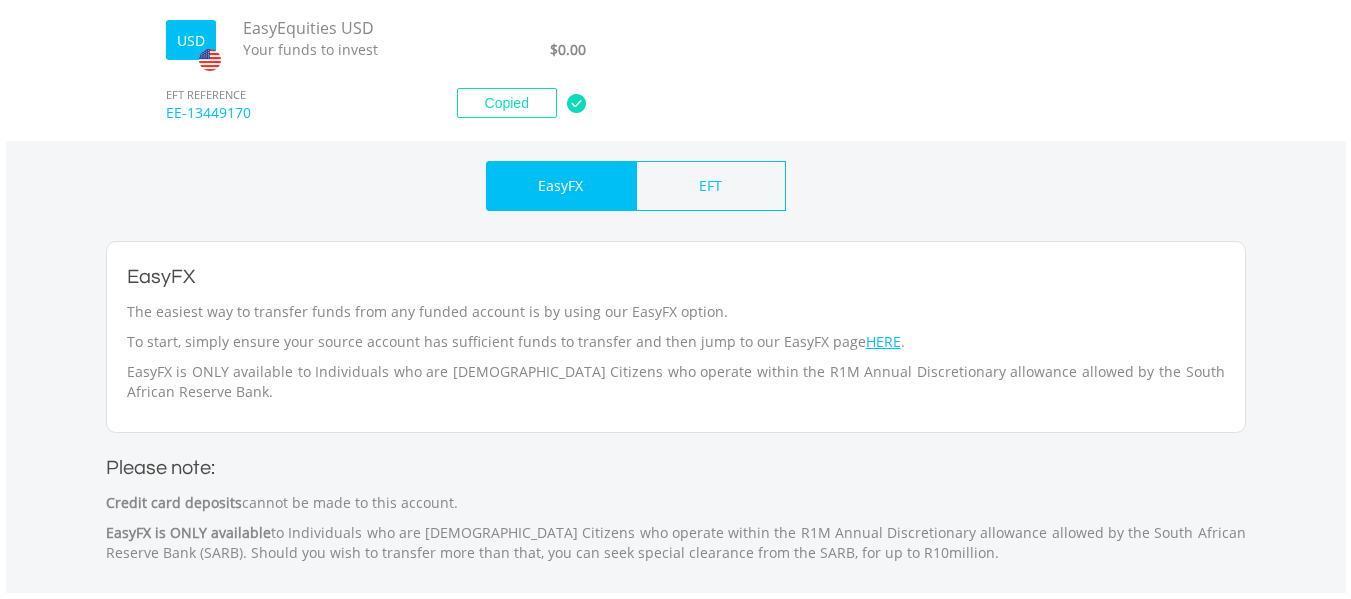 scroll, scrollTop: 706, scrollLeft: 0, axis: vertical 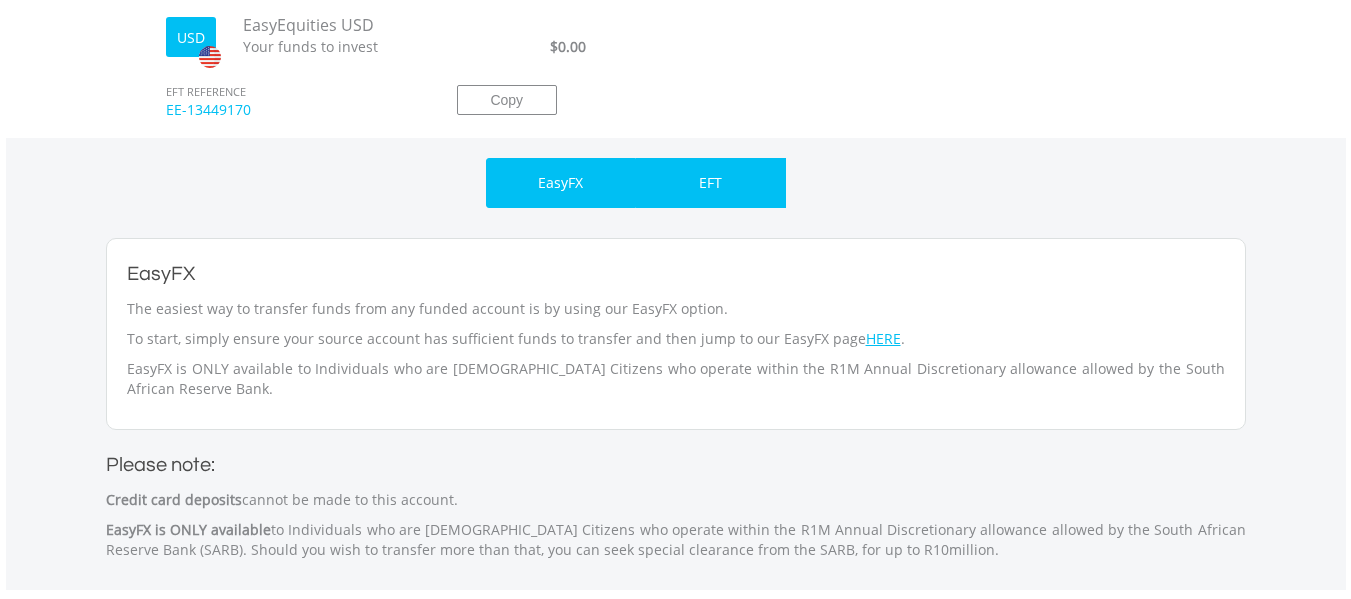 click on "EFT" at bounding box center (711, 183) 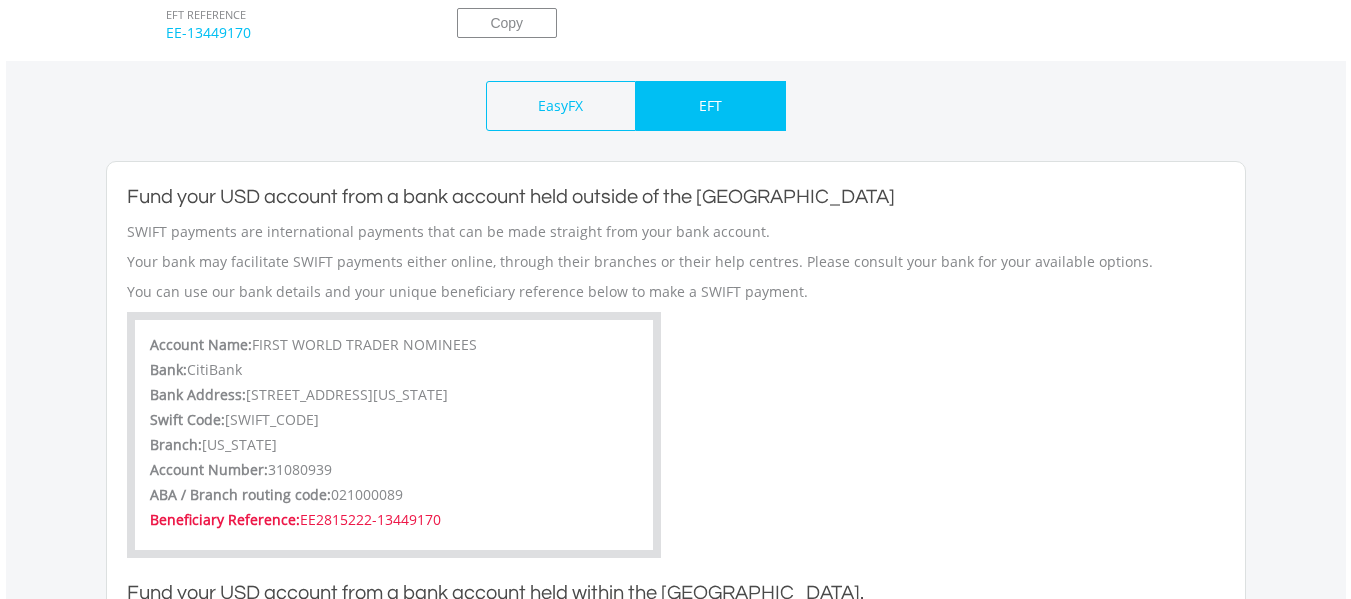 scroll, scrollTop: 890, scrollLeft: 0, axis: vertical 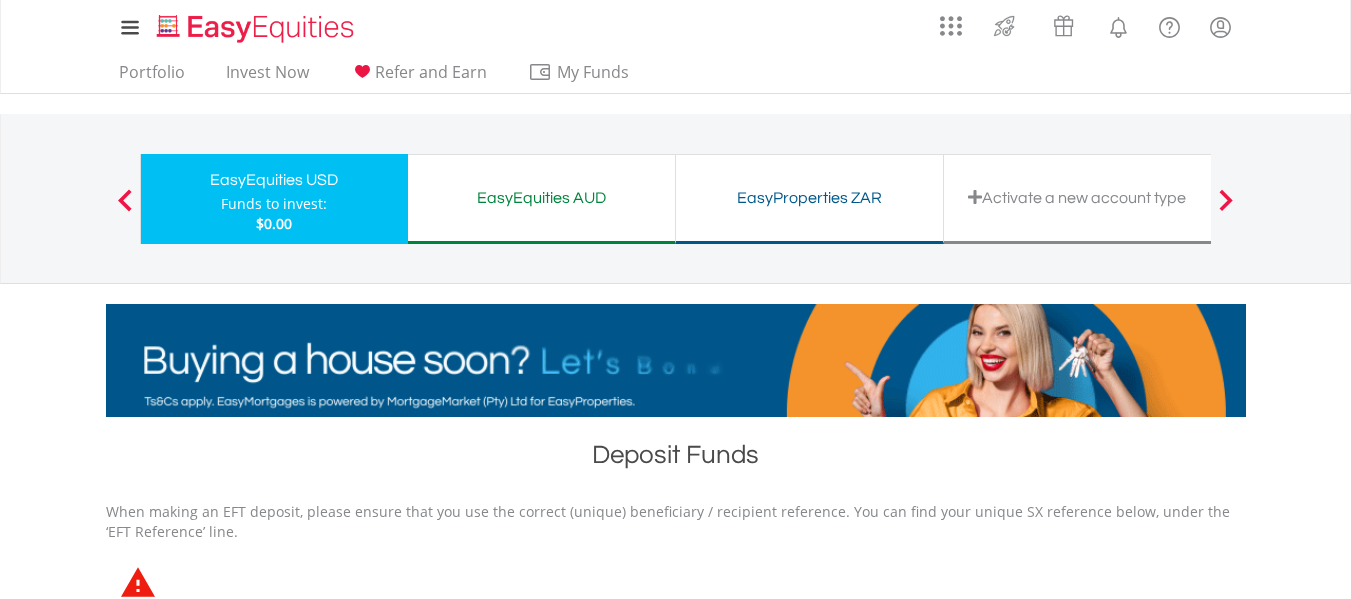 click on "EasyProperties ZAR
Funds to invest:
$0.00" at bounding box center [810, 199] 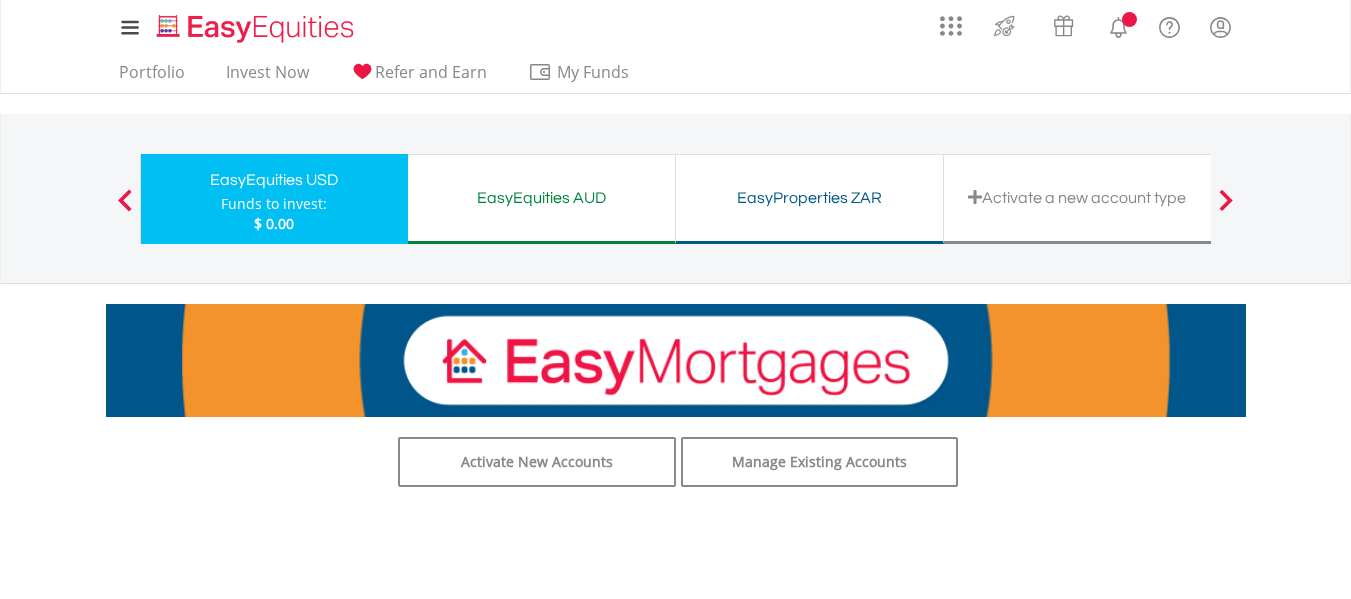 scroll, scrollTop: 0, scrollLeft: 0, axis: both 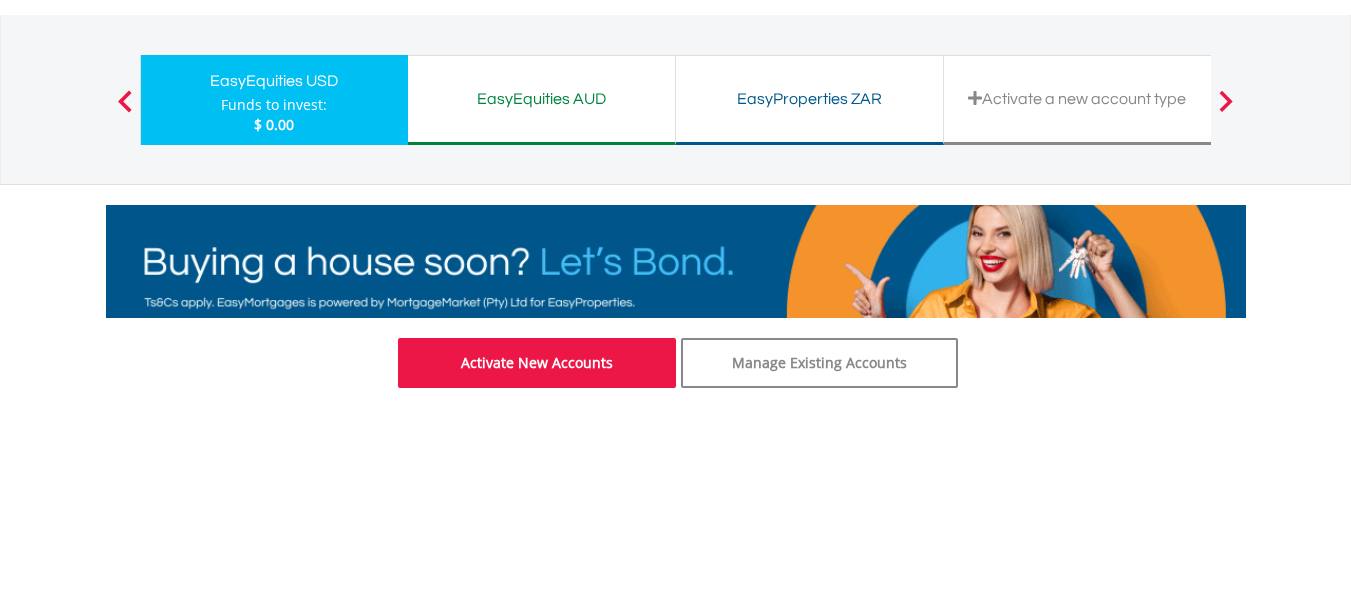 click on "Activate New Accounts" at bounding box center [537, 363] 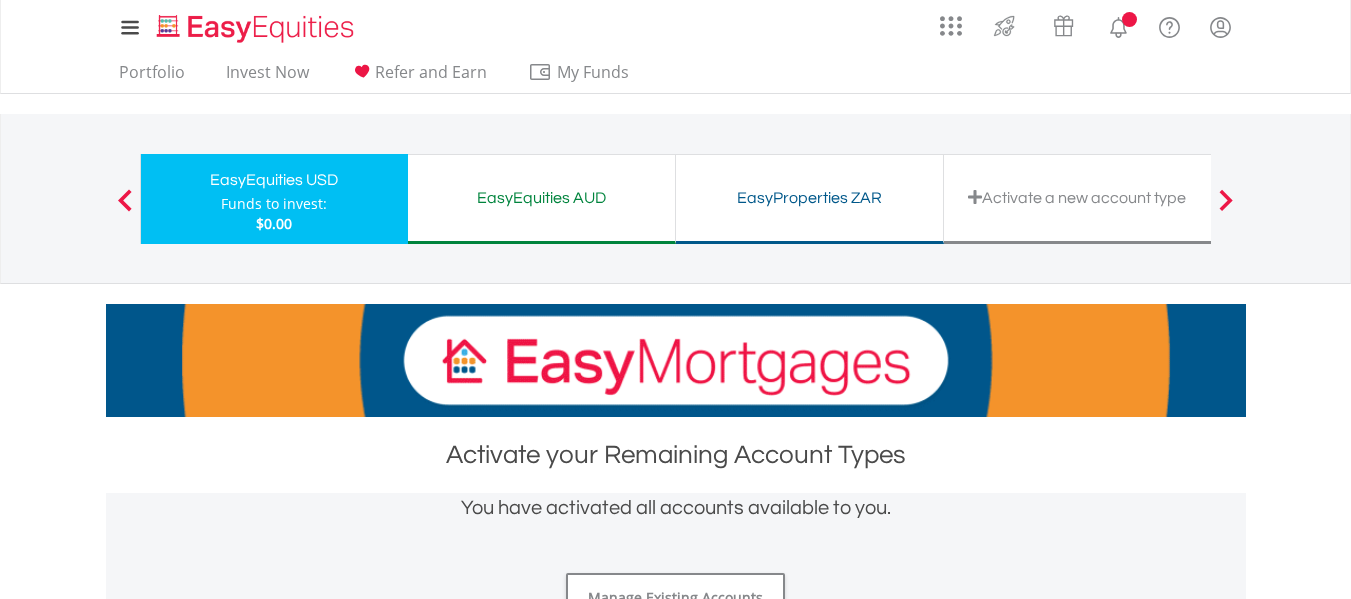 scroll, scrollTop: 0, scrollLeft: 0, axis: both 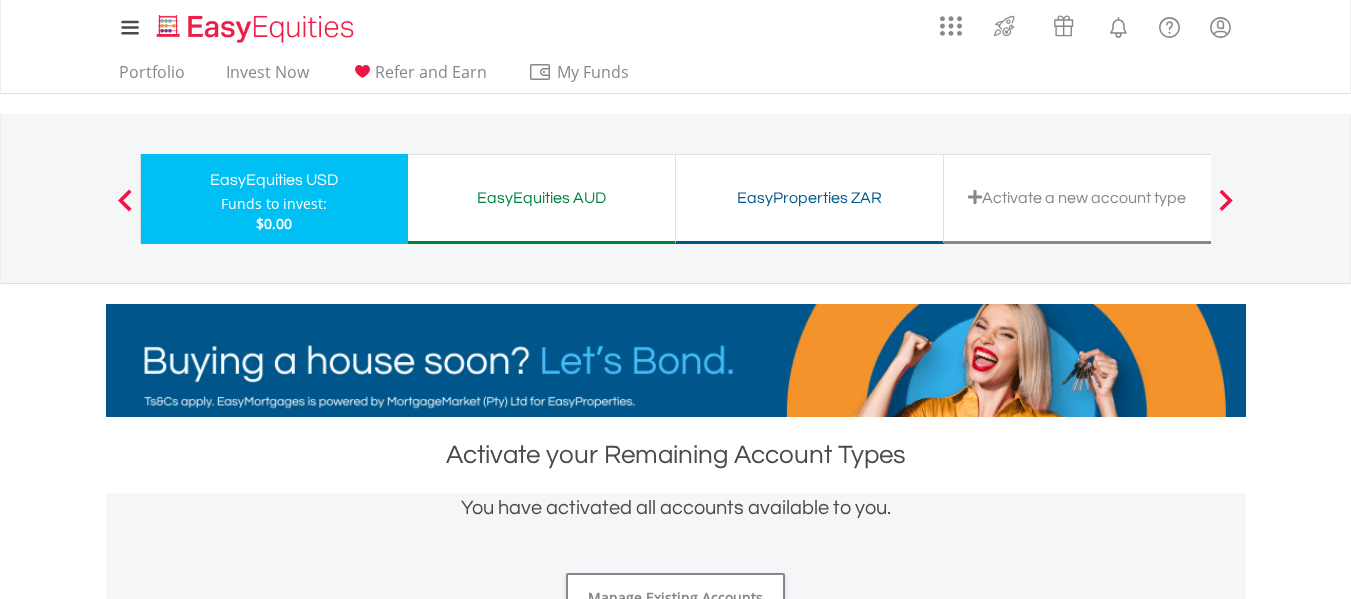 click on "EasyEquities USD" at bounding box center (274, 180) 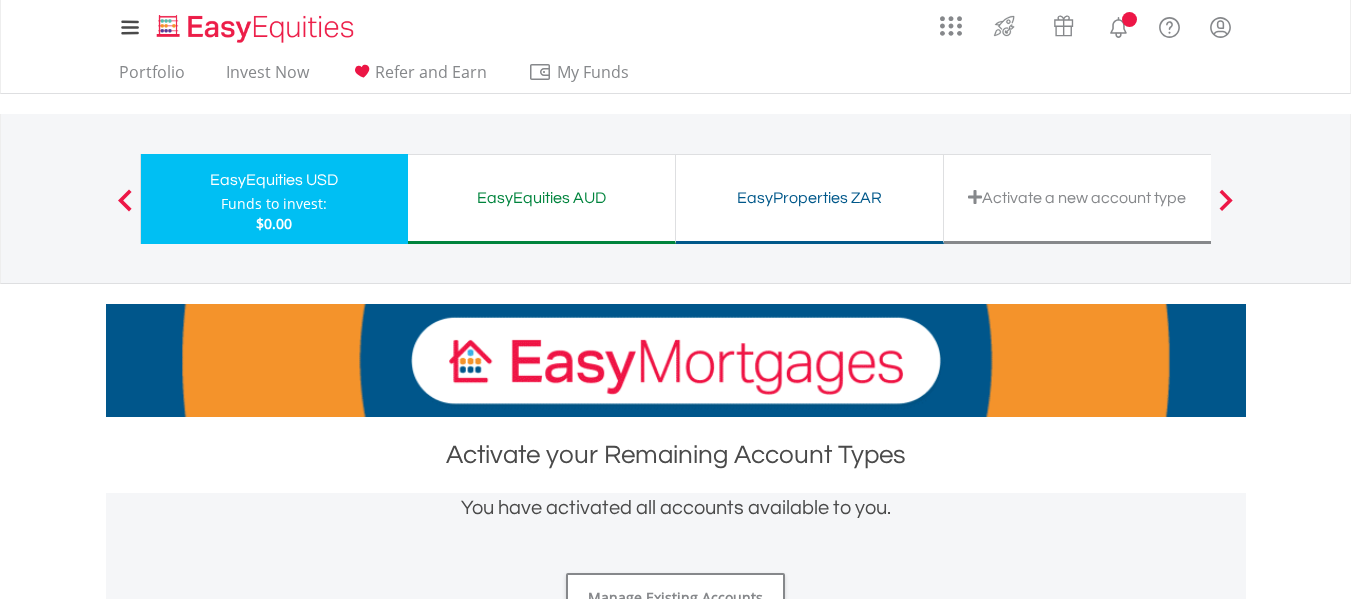 scroll, scrollTop: 0, scrollLeft: 0, axis: both 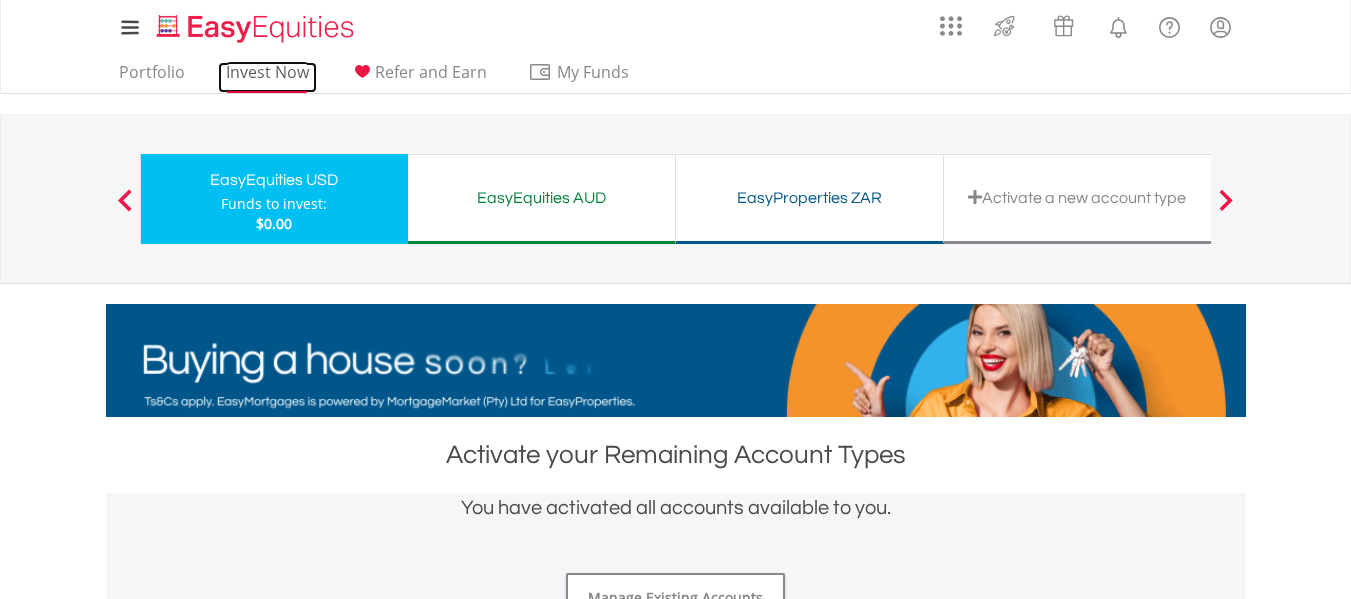 click on "Invest Now" at bounding box center (267, 77) 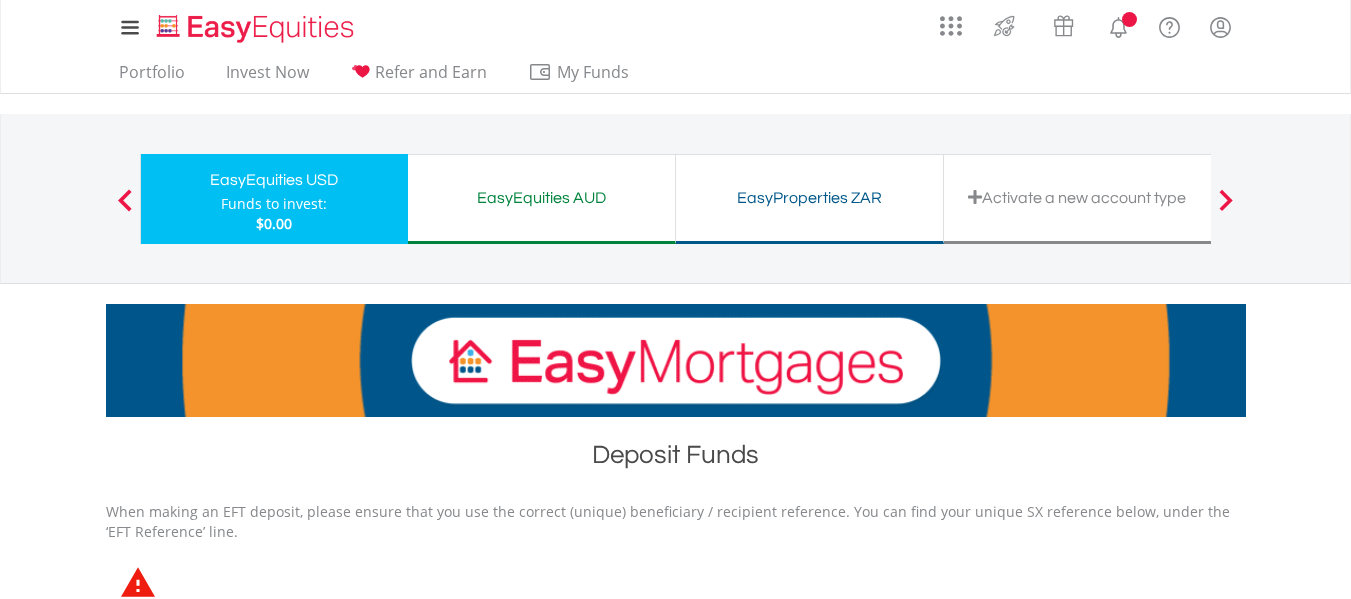 scroll, scrollTop: 0, scrollLeft: 0, axis: both 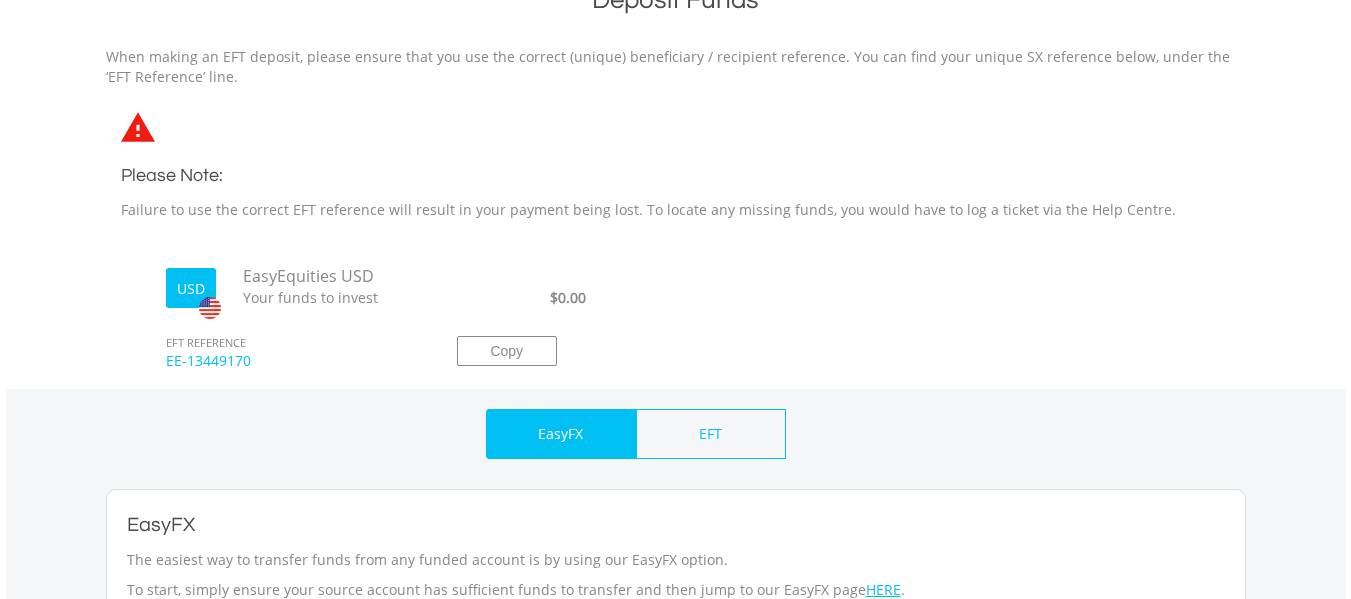 drag, startPoint x: 1354, startPoint y: 146, endPoint x: 1364, endPoint y: 302, distance: 156.32019 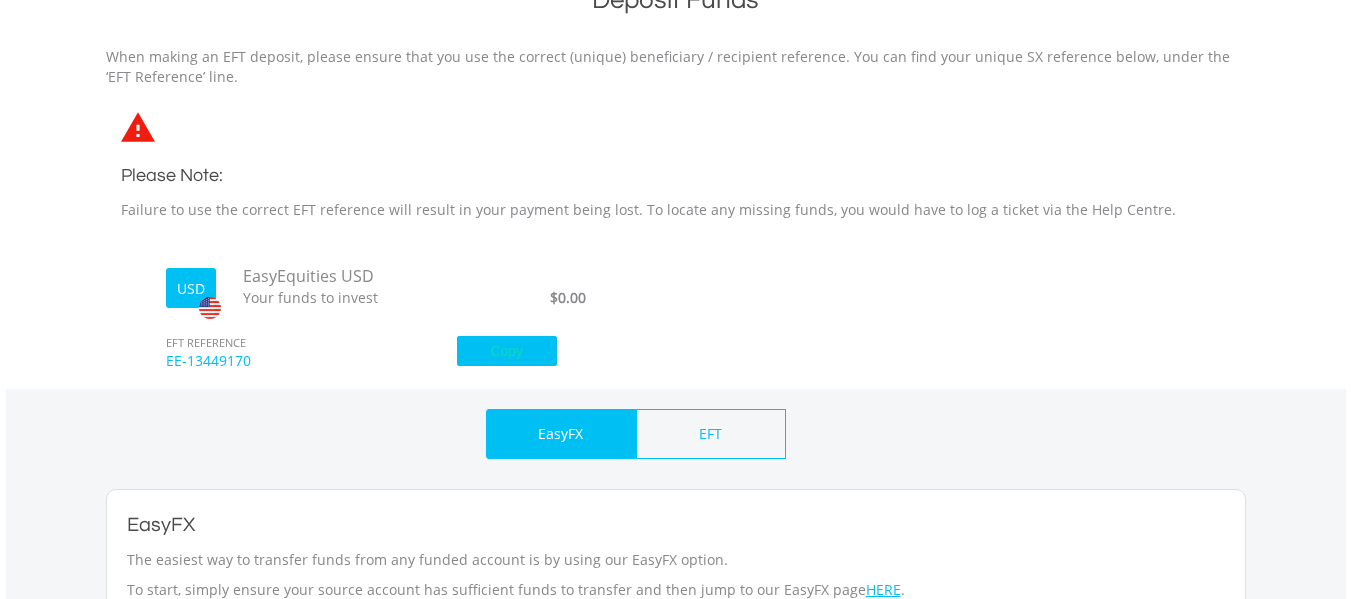 click on "Copy" at bounding box center (507, 351) 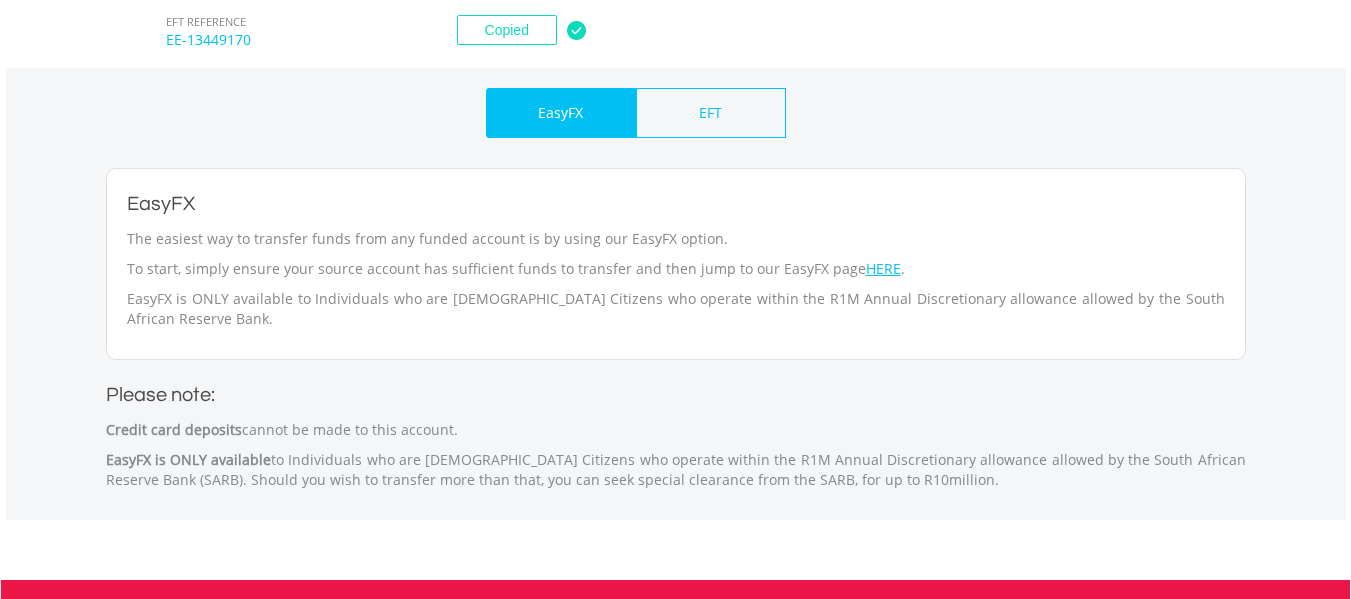 scroll, scrollTop: 806, scrollLeft: 0, axis: vertical 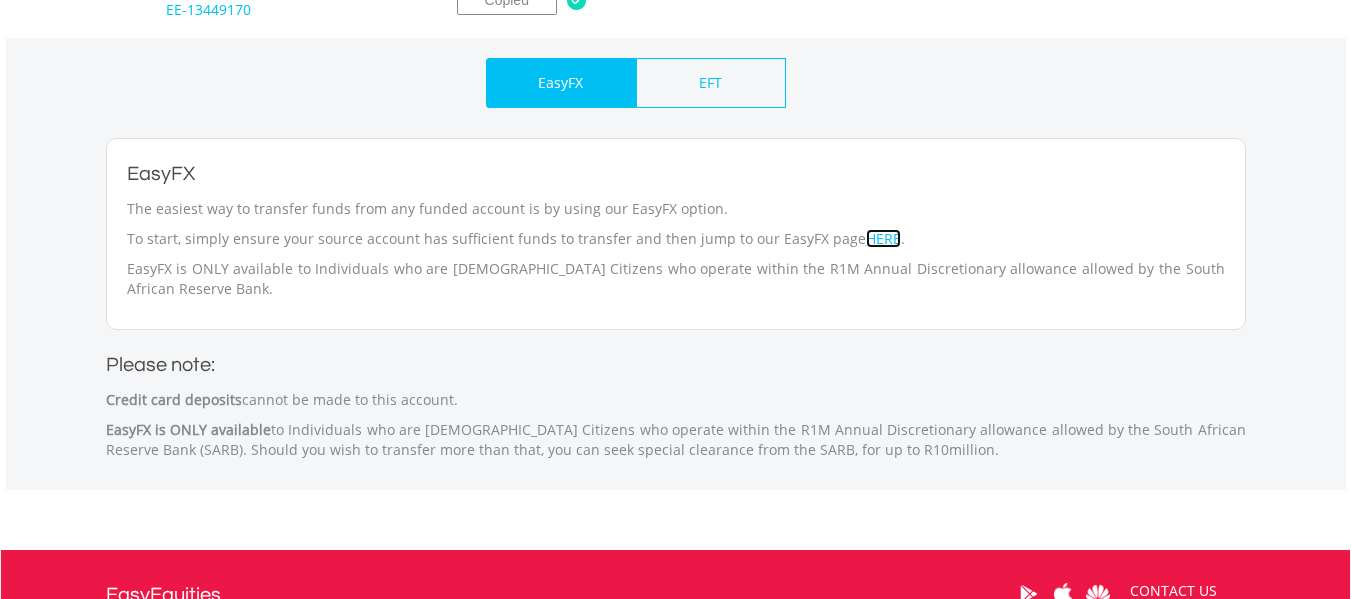 click on "HERE" at bounding box center [883, 238] 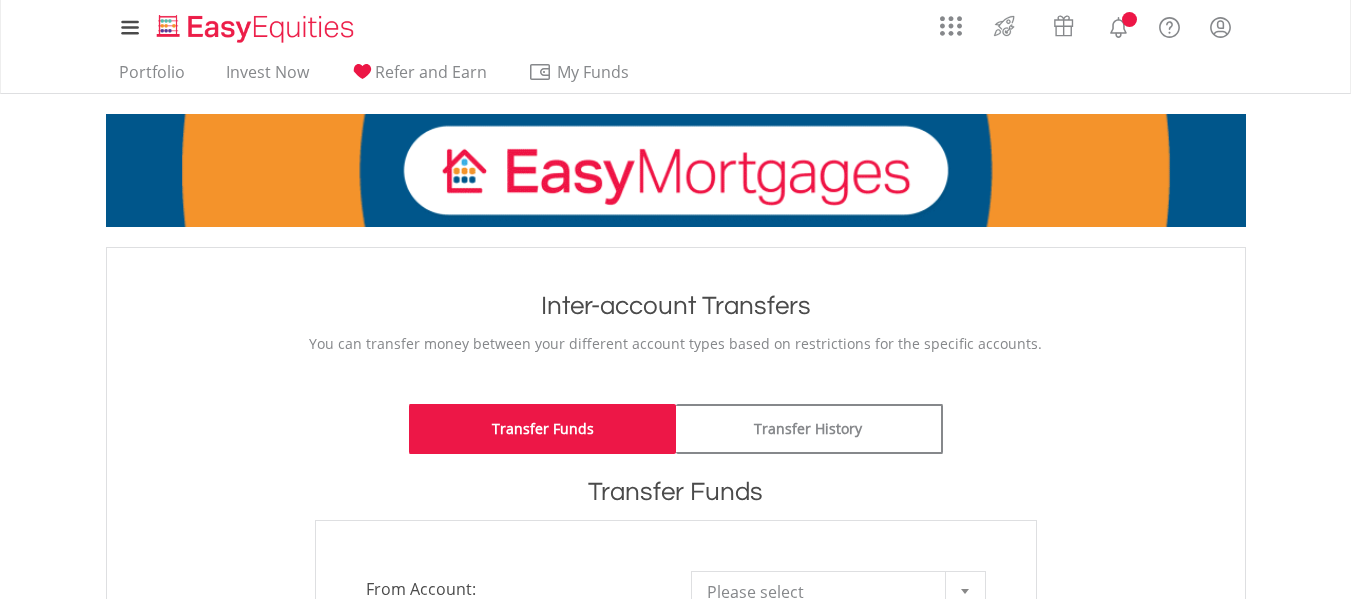 scroll, scrollTop: 0, scrollLeft: 0, axis: both 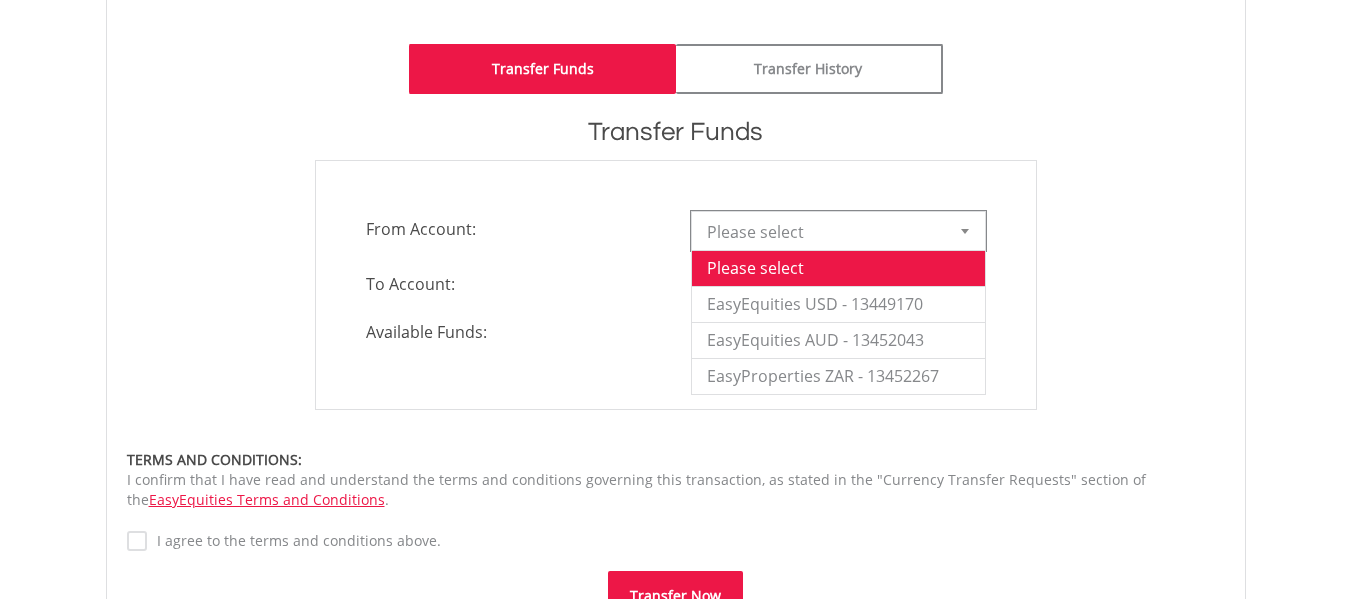 drag, startPoint x: 822, startPoint y: 210, endPoint x: 828, endPoint y: 225, distance: 16.155495 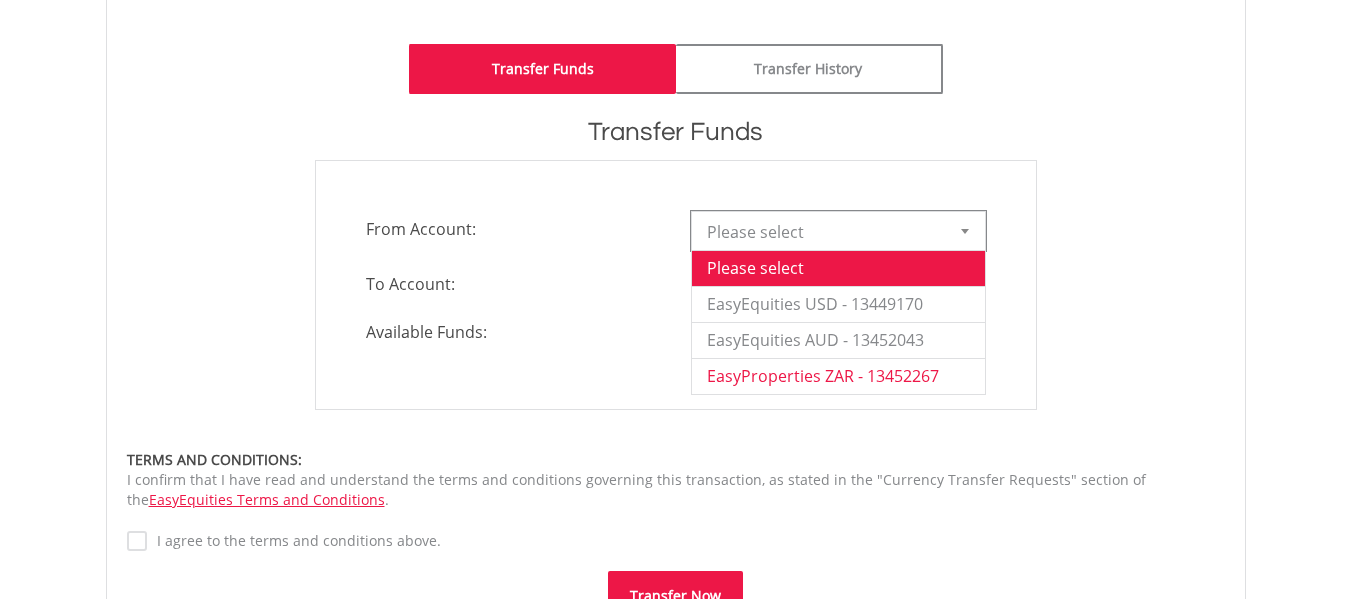 click on "EasyProperties ZAR - 13452267" at bounding box center [838, 376] 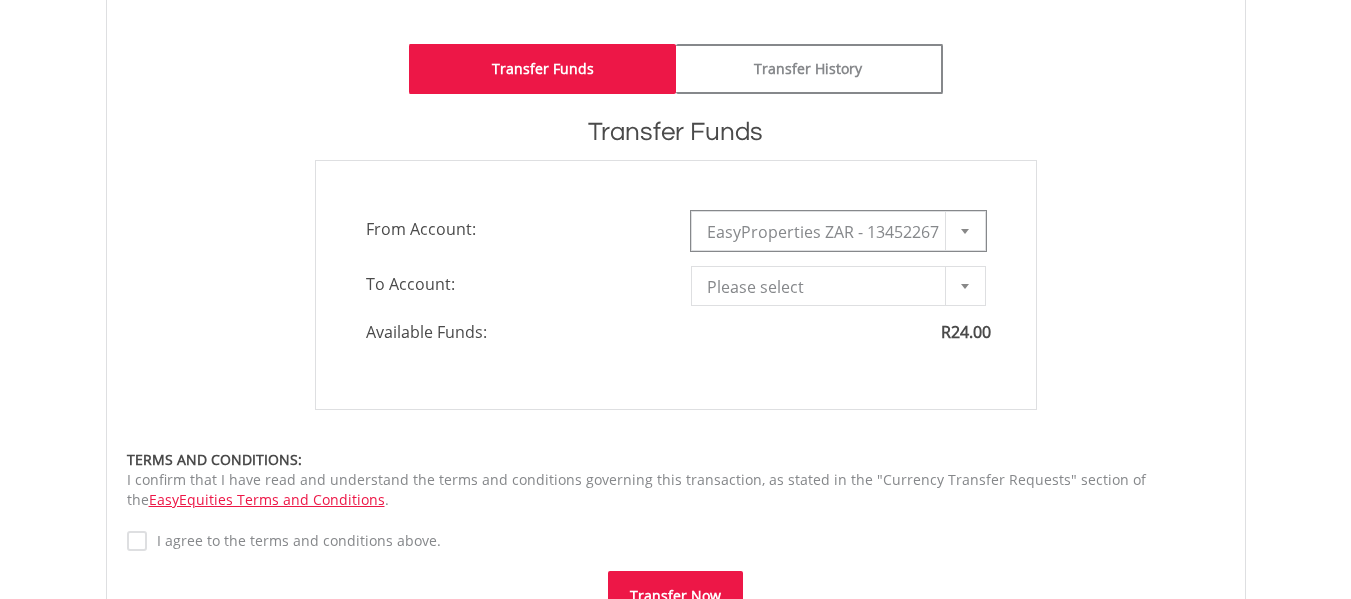 click on "Please select" at bounding box center (823, 287) 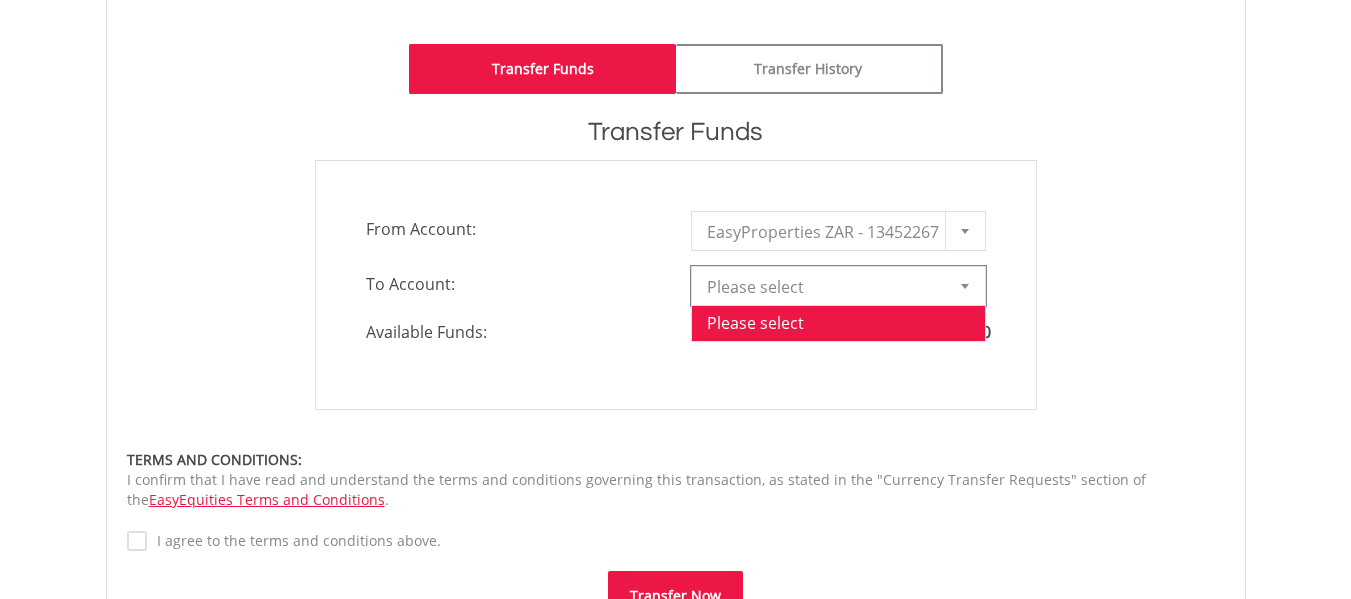 click on "Please select" at bounding box center (823, 287) 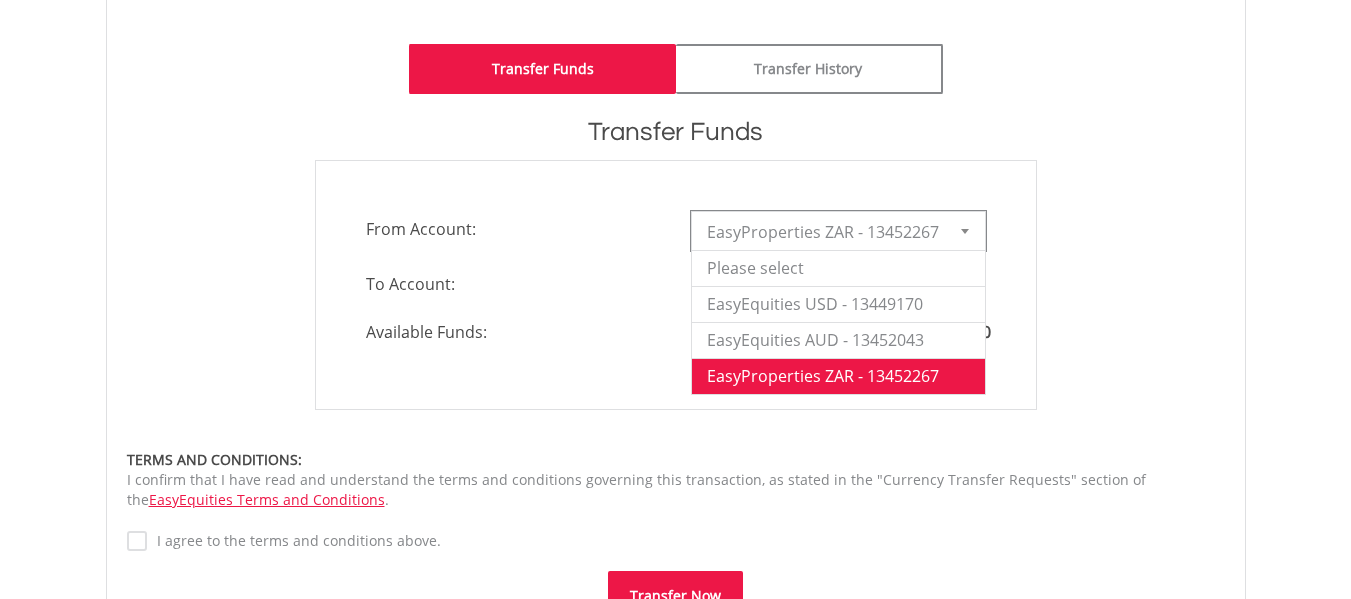 click on "EasyProperties ZAR - 13452267" at bounding box center (823, 232) 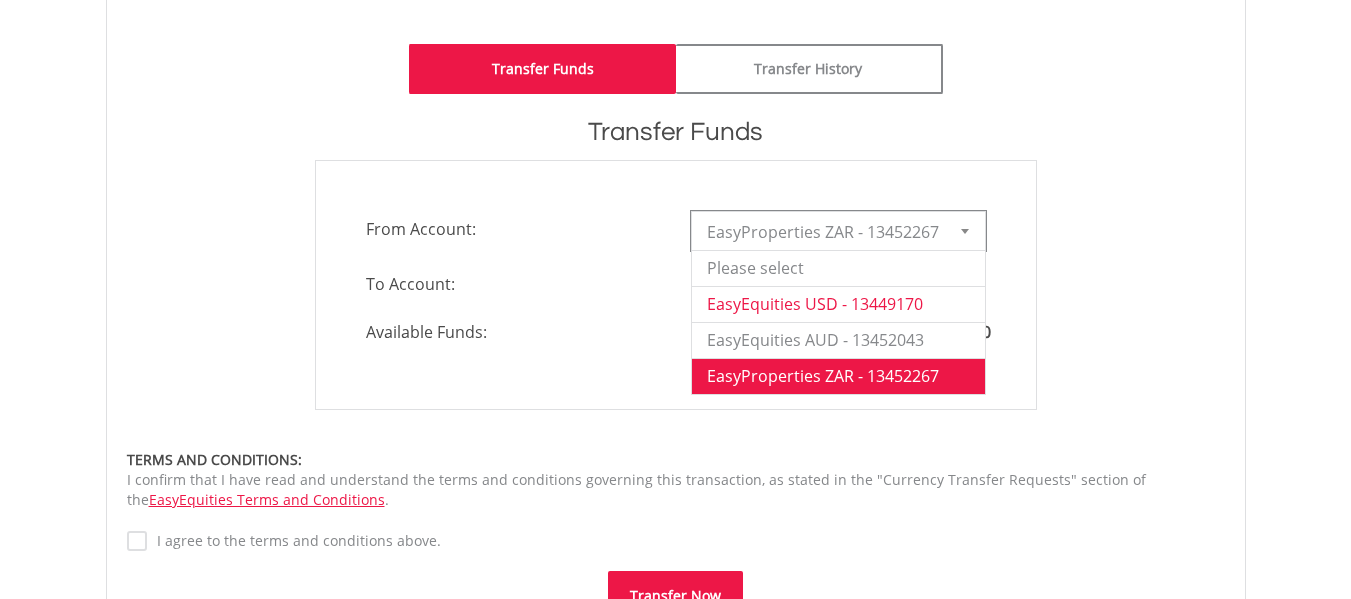 click on "EasyEquities USD - 13449170" at bounding box center (838, 304) 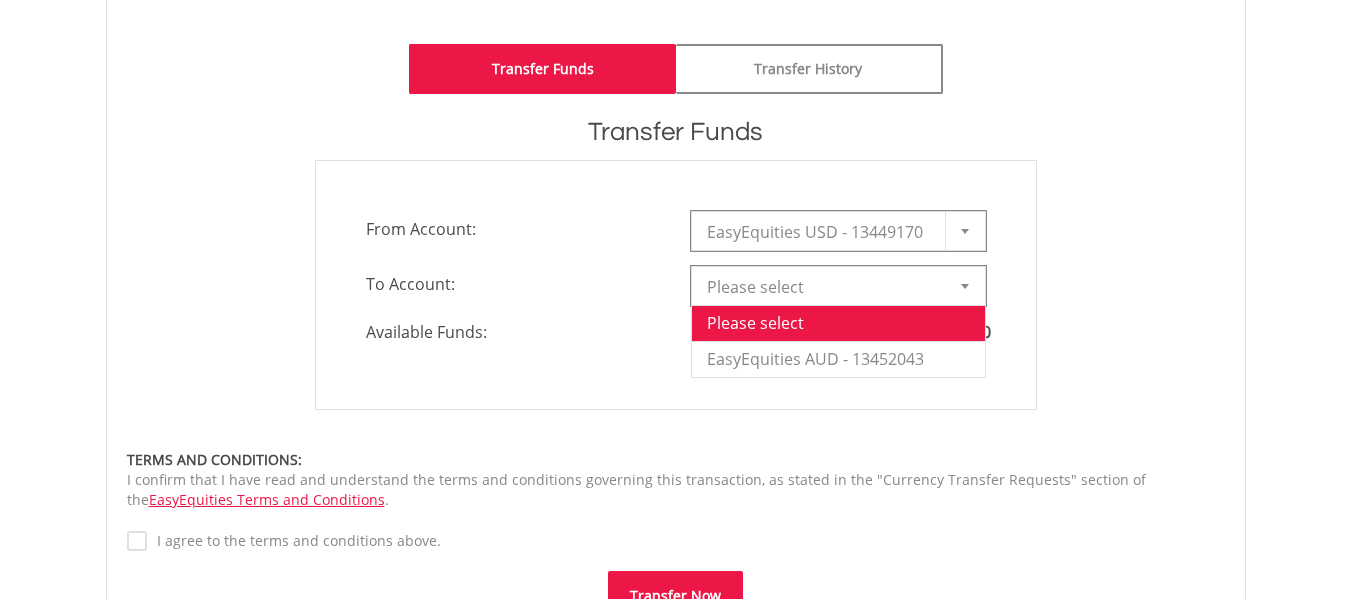 click on "Please select" at bounding box center (823, 287) 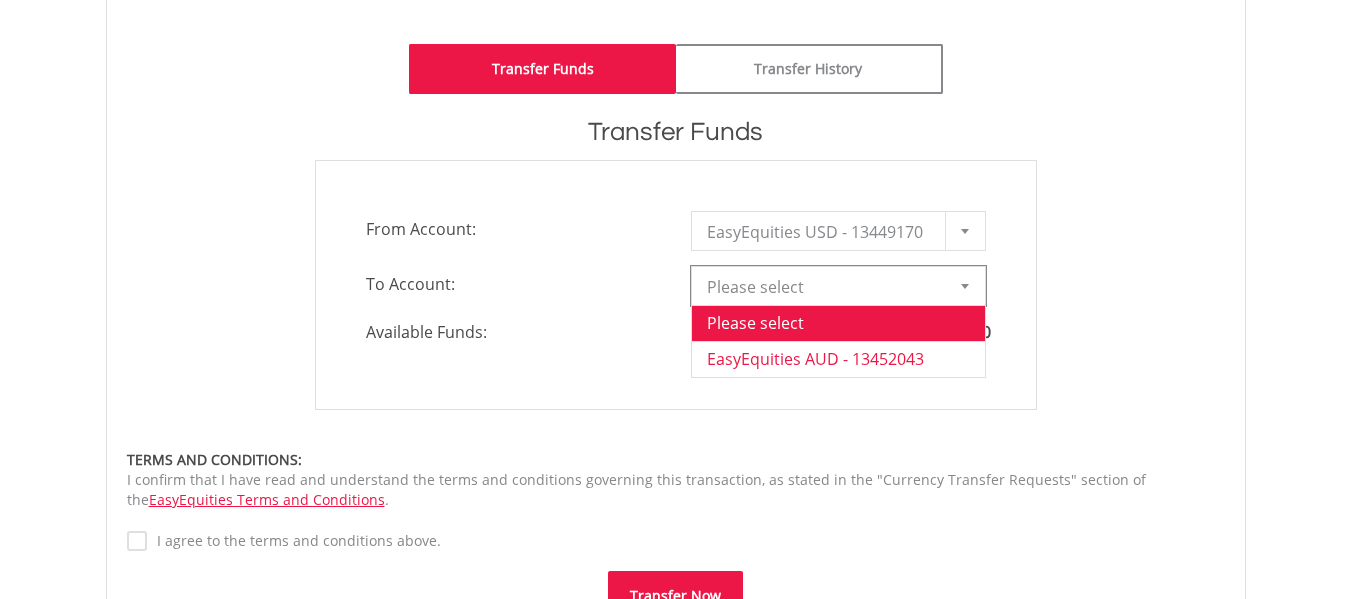 click on "EasyEquities AUD - 13452043" at bounding box center [838, 359] 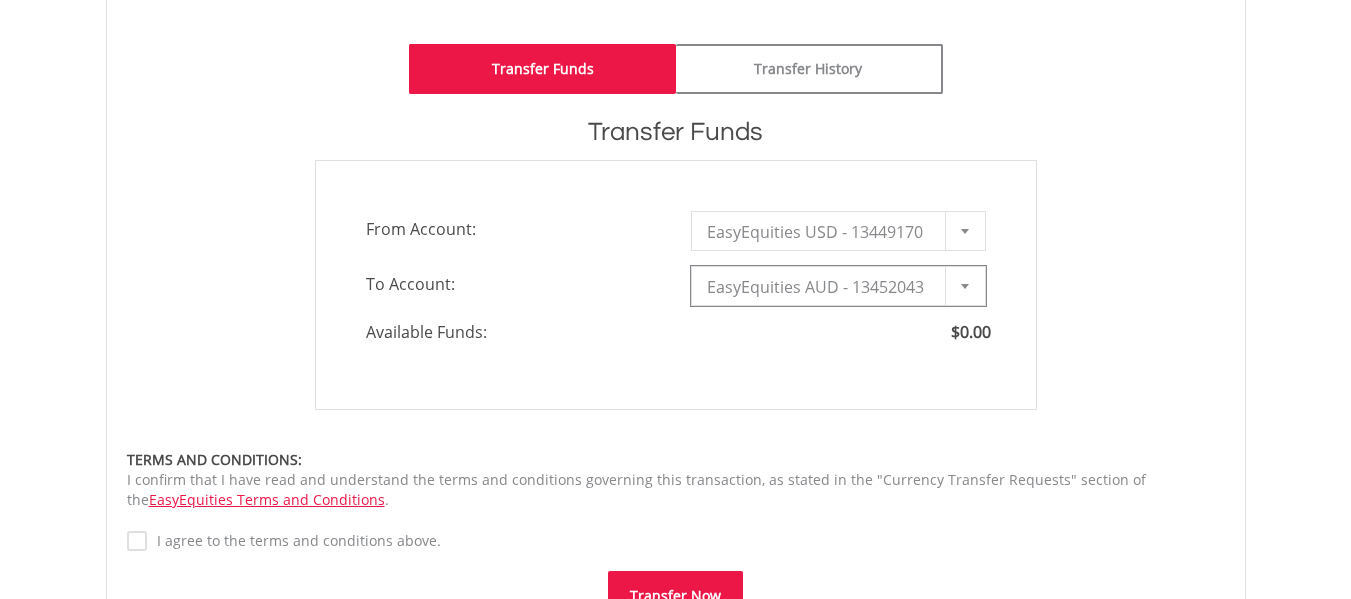 type on "*" 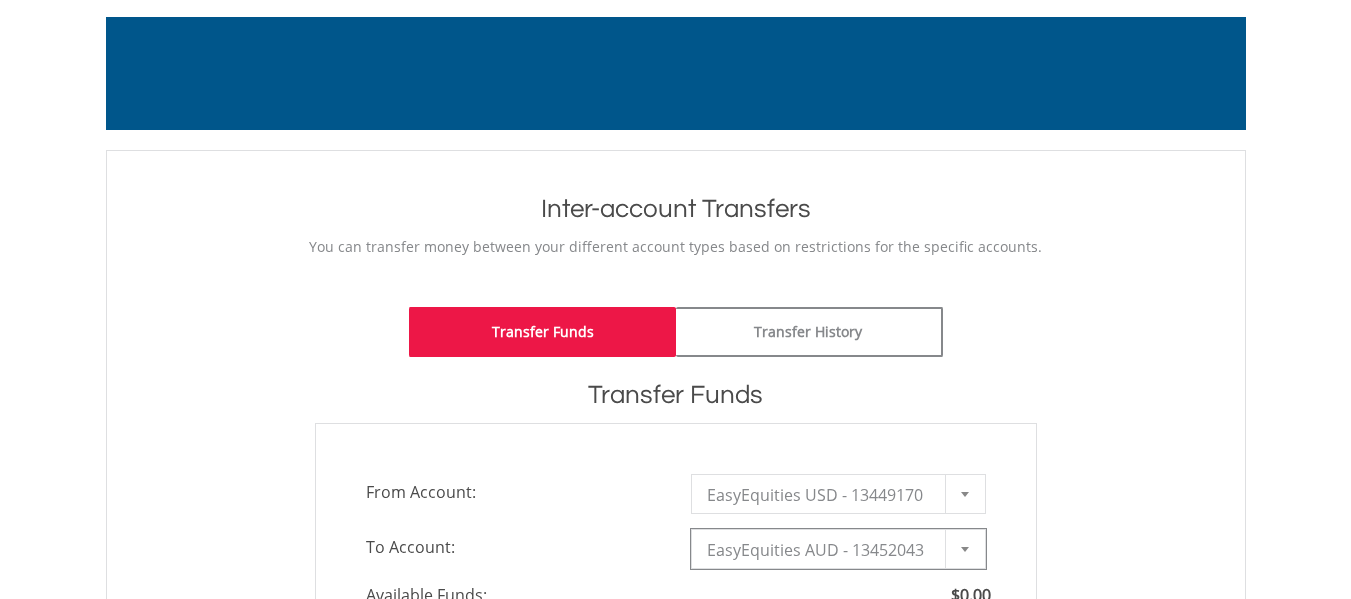 scroll, scrollTop: 0, scrollLeft: 0, axis: both 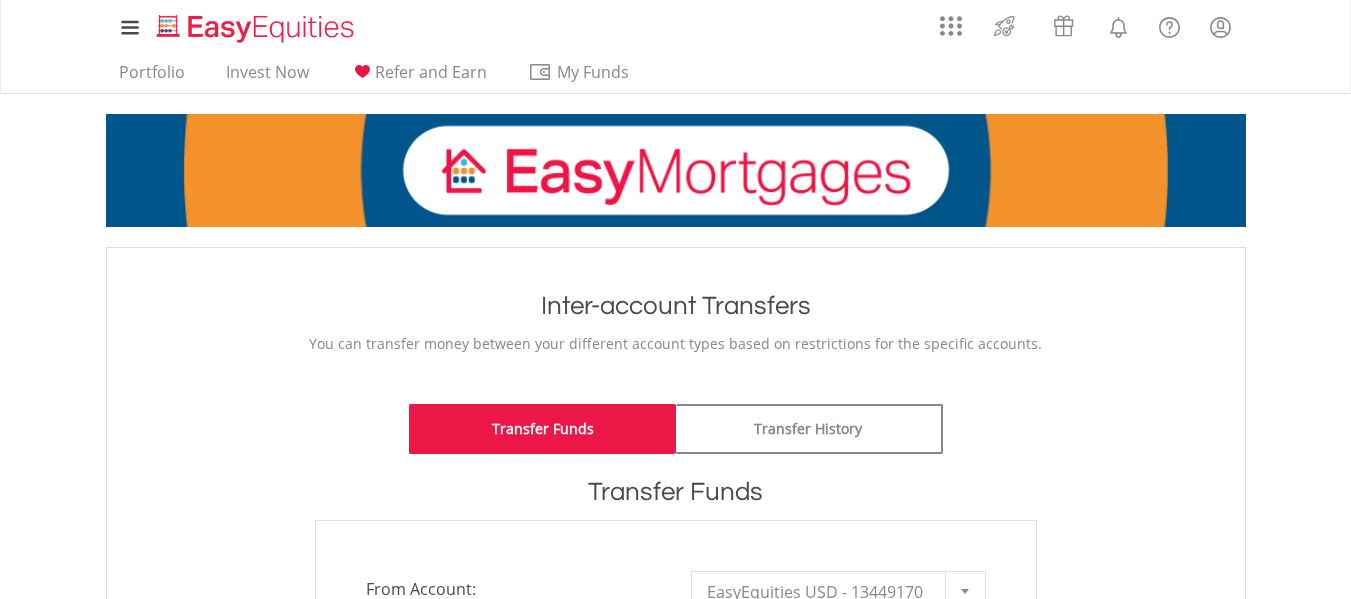 click on "My Investments
Invest Now
New Listings
Sell
My Recurring Investments
Pending Orders
Vouchers
Buy a Voucher
Redeem a Voucher
Account Management
Add and Manage Accounts" at bounding box center [675, 47] 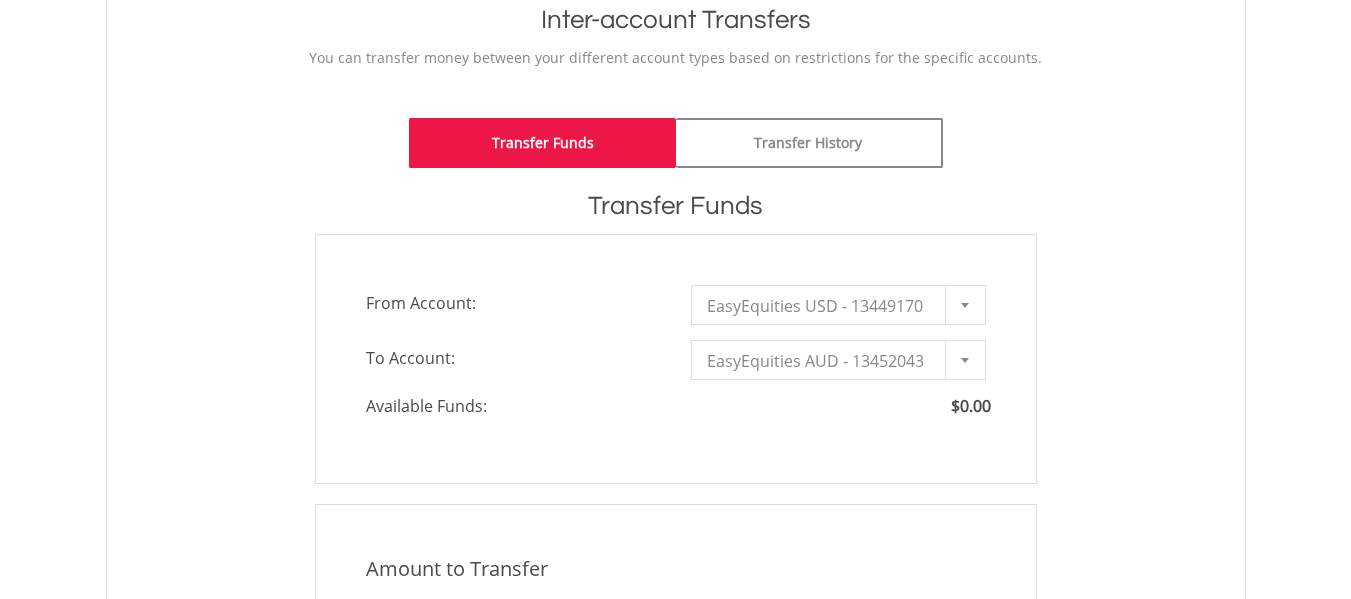scroll, scrollTop: 0, scrollLeft: 0, axis: both 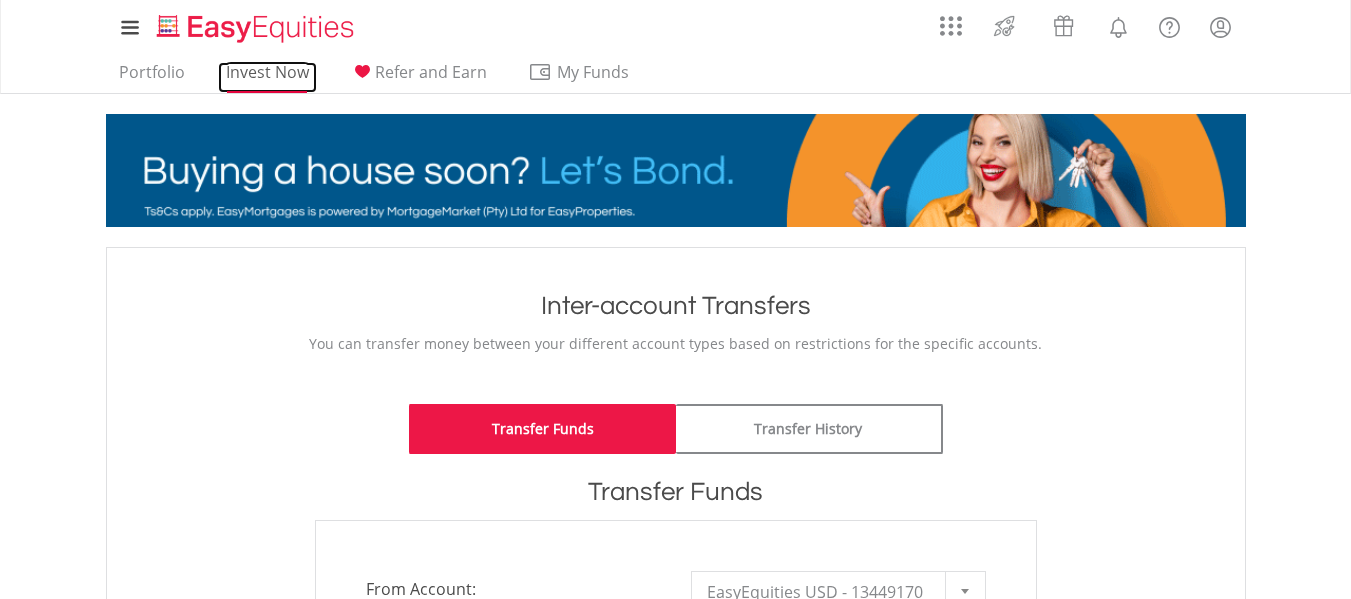 click on "Invest Now" at bounding box center (267, 77) 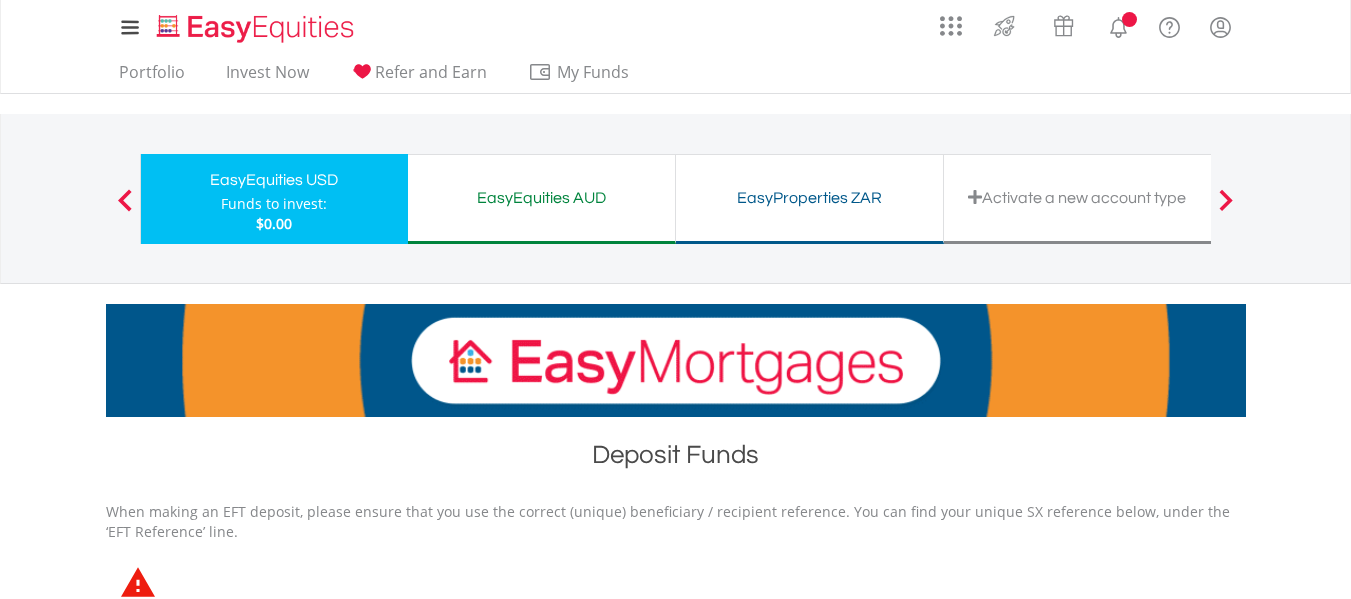 scroll, scrollTop: 0, scrollLeft: 0, axis: both 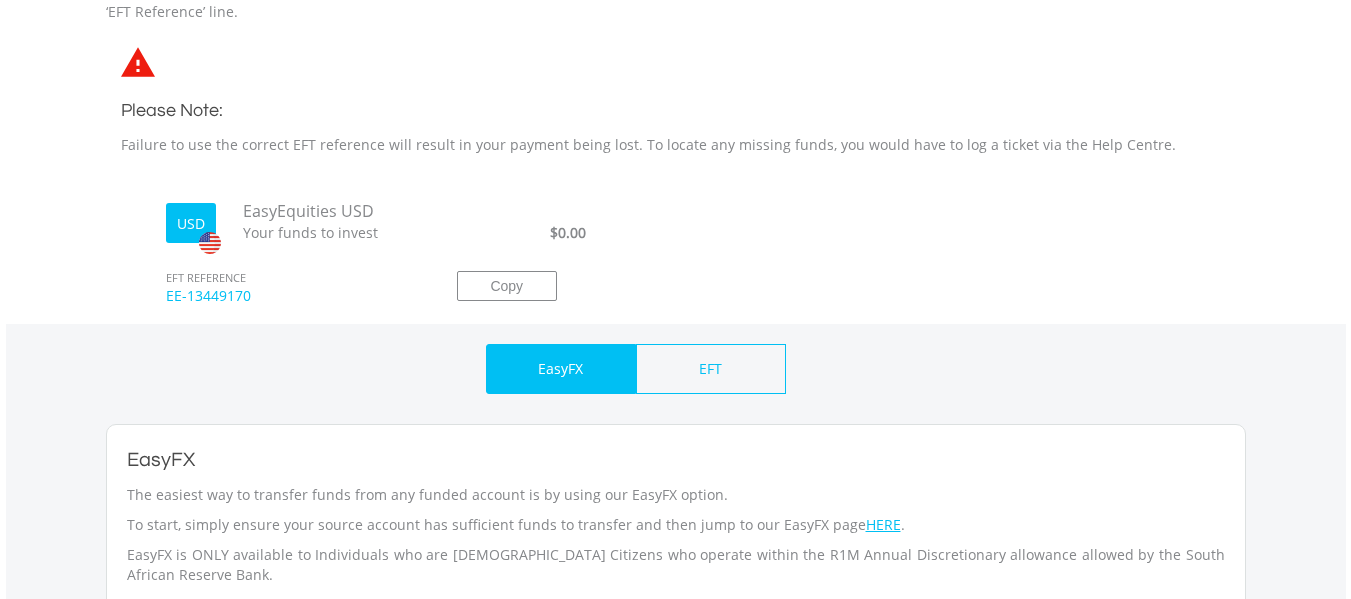 click on "EasyFX
EFT
EasyFX
The easiest way to transfer funds from any funded account is by using our EasyFX option.
To start, simply ensure your source account has sufficient funds to transfer and then jump to our EasyFX page  HERE .
EasyFX is ONLY available to Individuals who are [DEMOGRAPHIC_DATA] Citizens who operate within the R1M Annual Discretionary allowance allowed by the South African
Reserve Bank.
Fund your USD account from a bank account held outside of the [GEOGRAPHIC_DATA]
SWIFT payments are international payments that can be made straight from your bank account.
You can use our bank details and your unique beneficiary reference below to make a SWIFT payment." at bounding box center (676, 550) 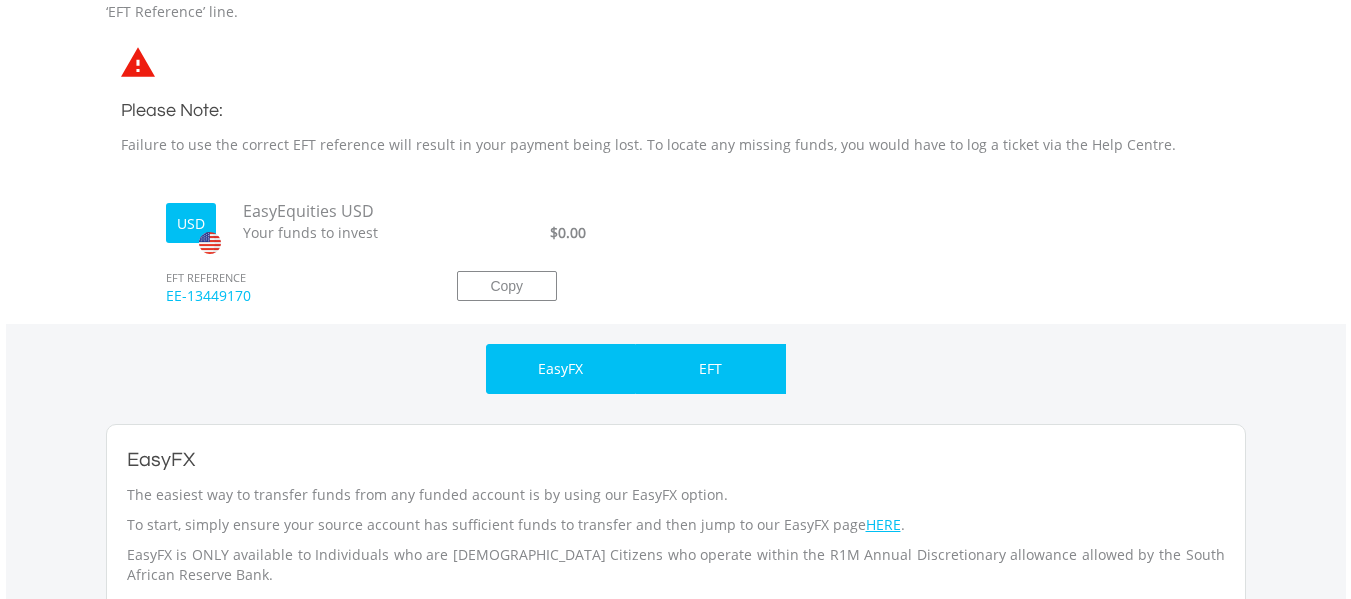 click on "EFT" at bounding box center [710, 369] 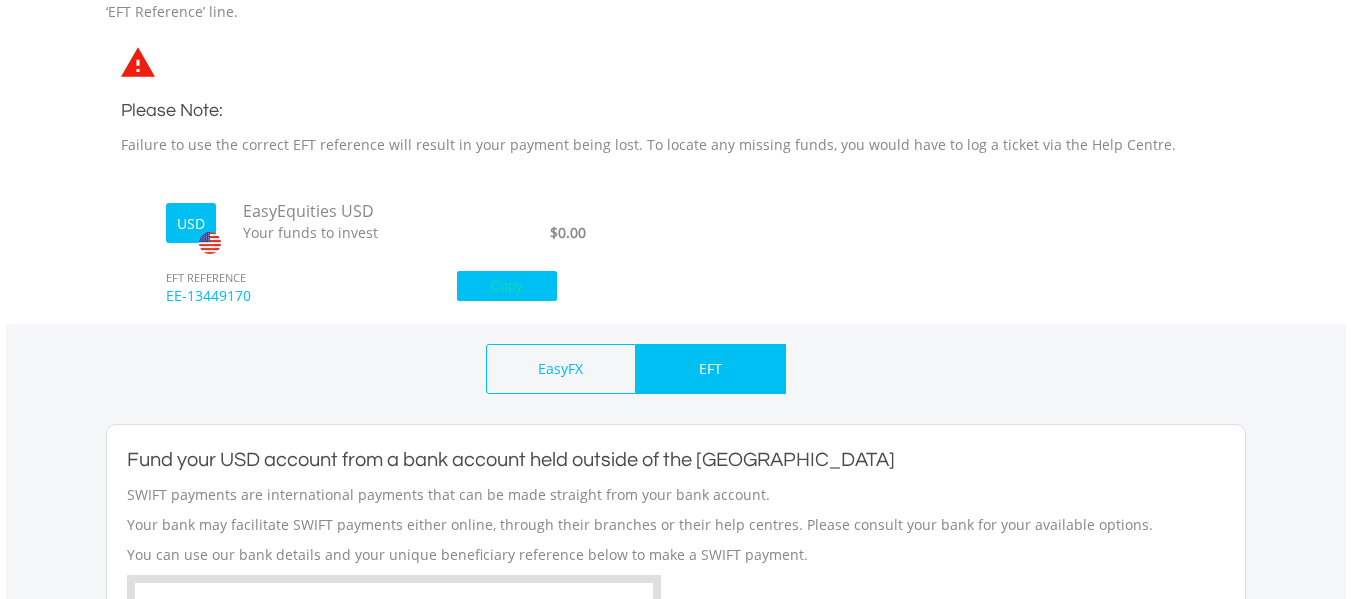 click on "Copy" at bounding box center [507, 286] 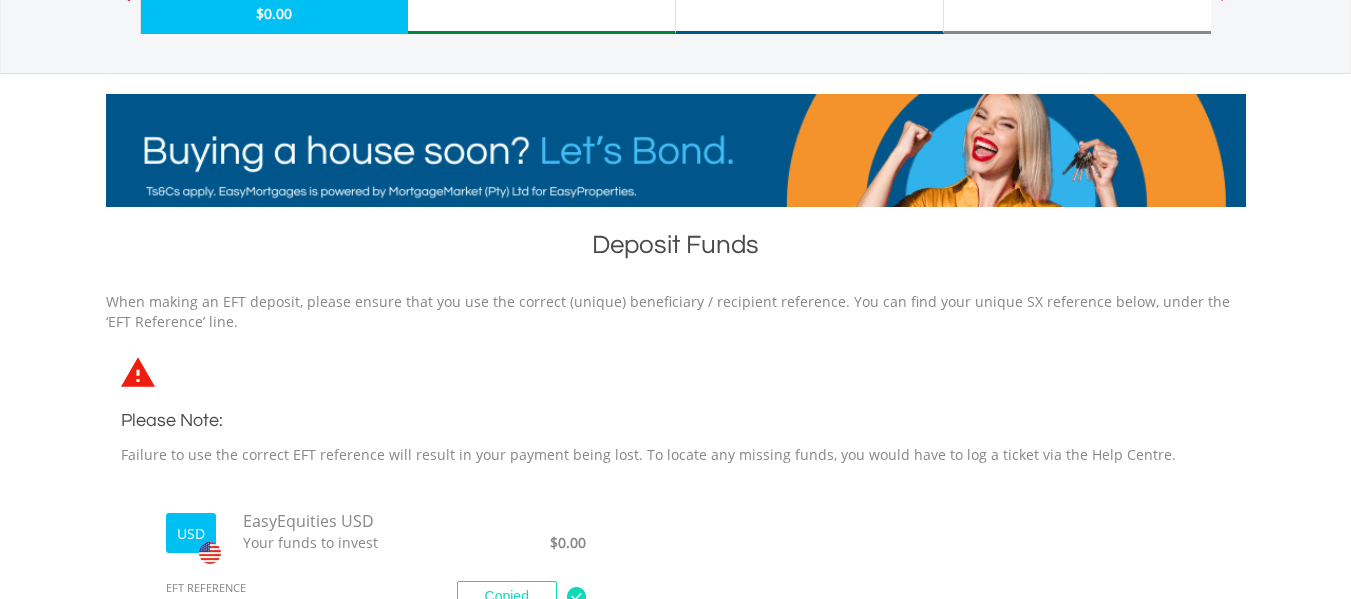 scroll, scrollTop: 520, scrollLeft: 0, axis: vertical 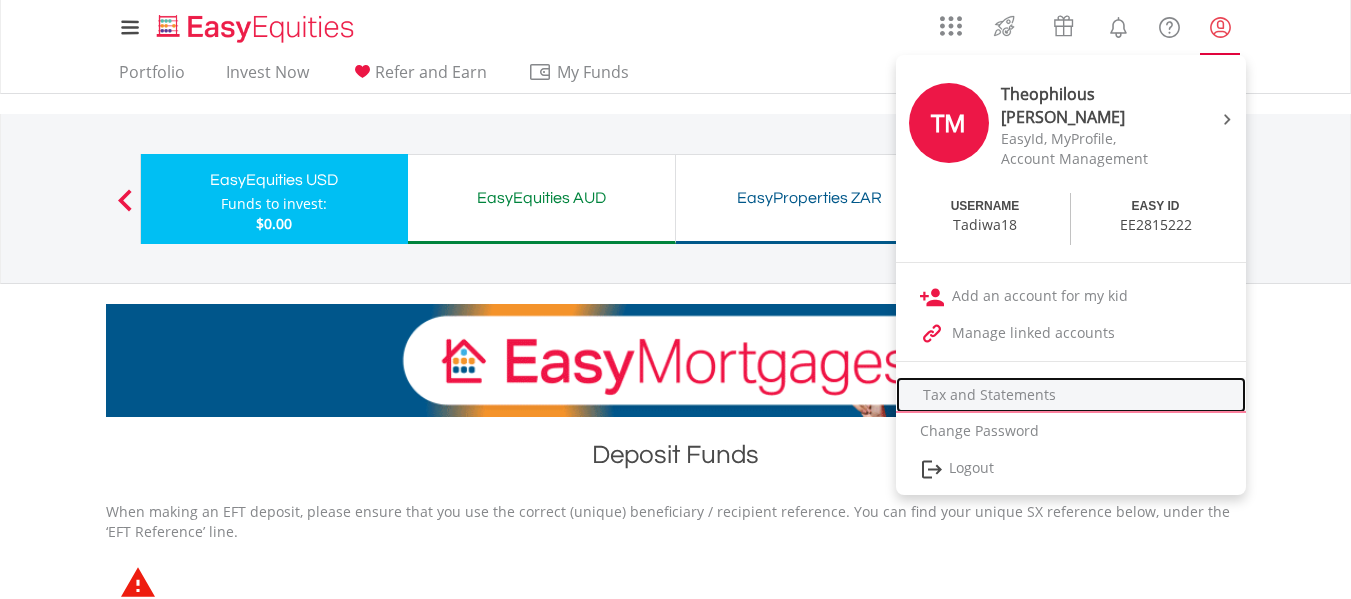 click on "Tax and Statements" at bounding box center (1071, 395) 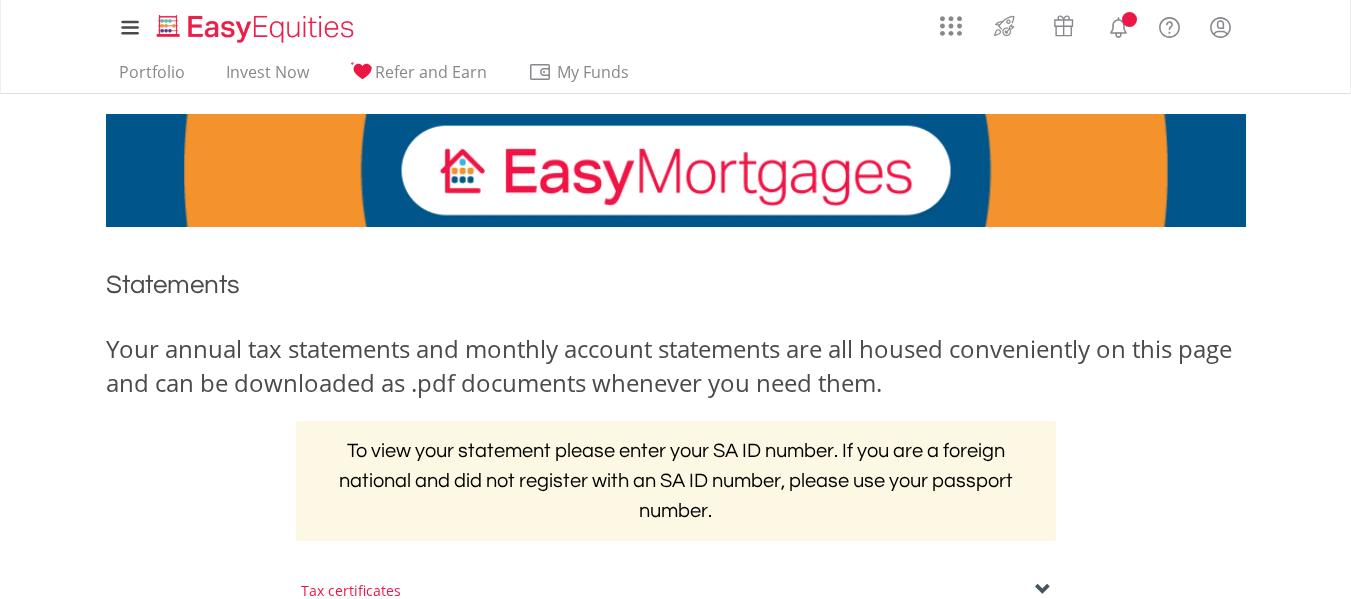 scroll, scrollTop: 0, scrollLeft: 0, axis: both 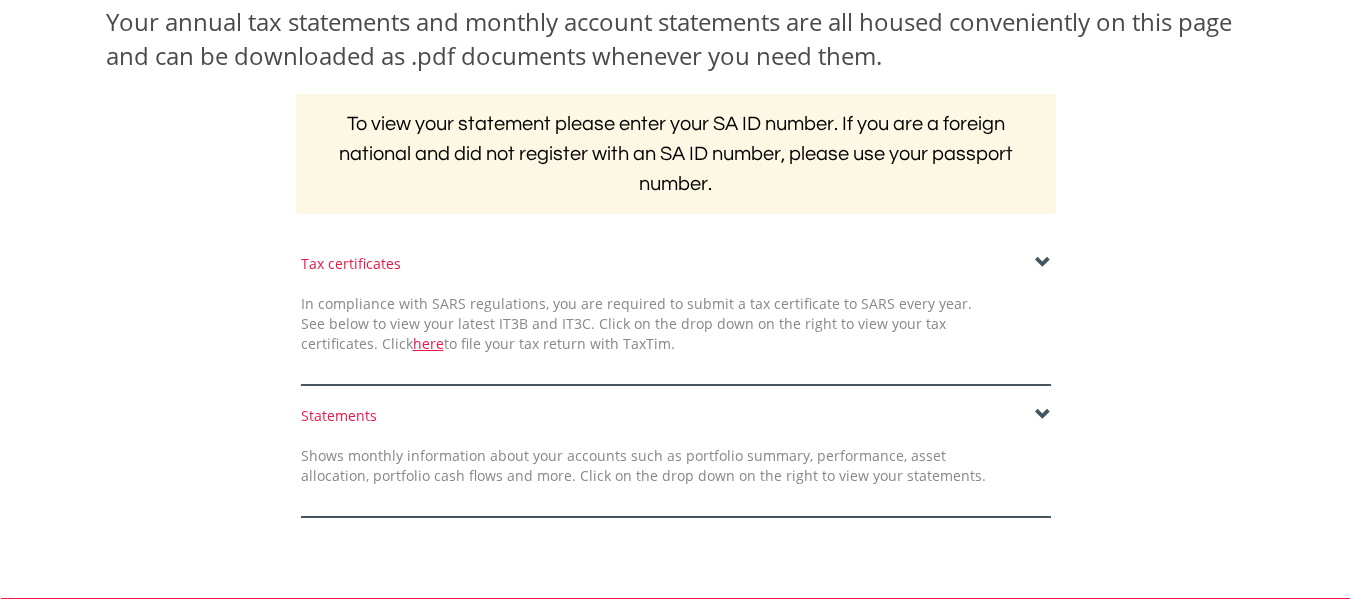 click on "﻿
Statements
Your annual tax statements and monthly account statements are all housed conveniently on this page and can be downloaded as .pdf documents whenever you need them.
To view your statement please enter your SA ID number.  If you are a foreign national and did not register with an SA ID number, please use your passport number.
Tax certificates
In compliance with SARS regulations, you are required to submit a tax certificate to SARS every year. See below to view your latest IT3B and IT3C. Click on the drop down on the right to view your tax certificates.
Click   here   to file your tax return with TaxTim." at bounding box center (676, 239) 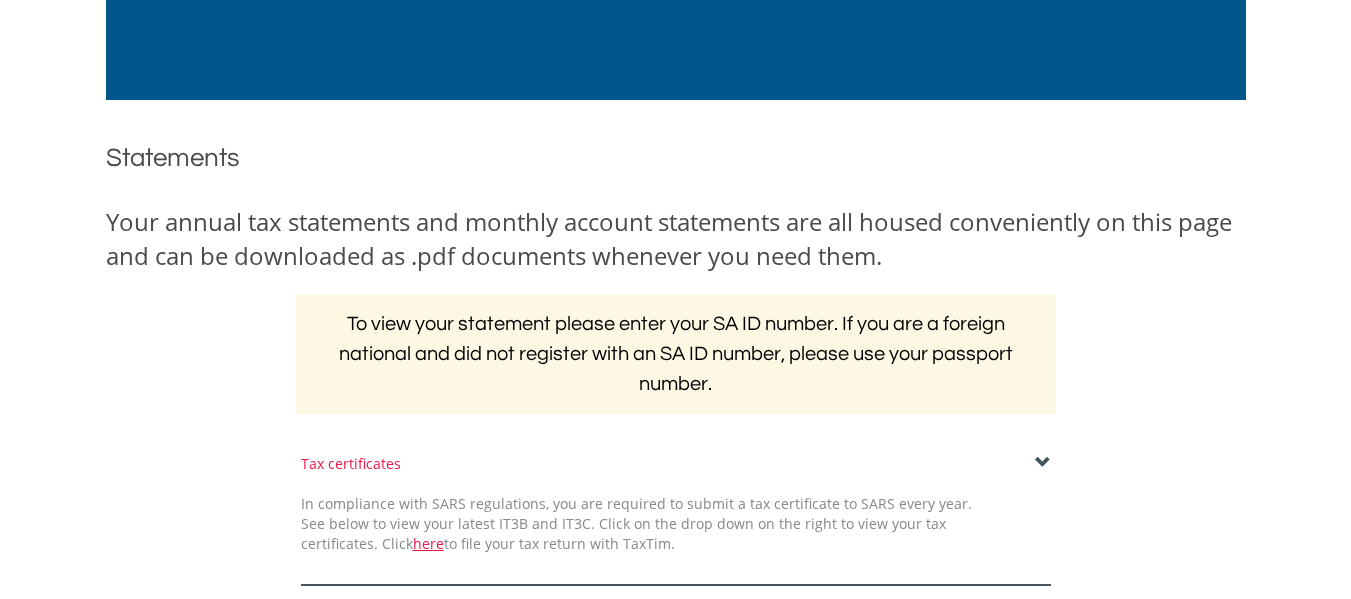 scroll, scrollTop: 0, scrollLeft: 0, axis: both 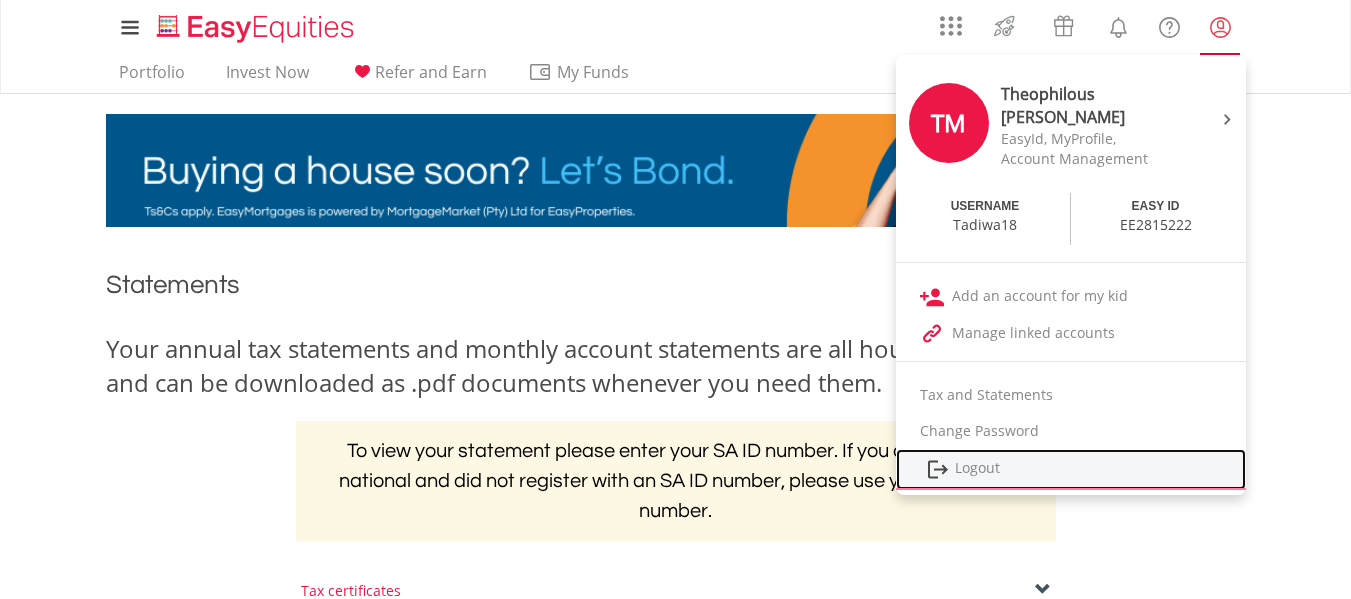click on "Logout" at bounding box center (1071, 469) 